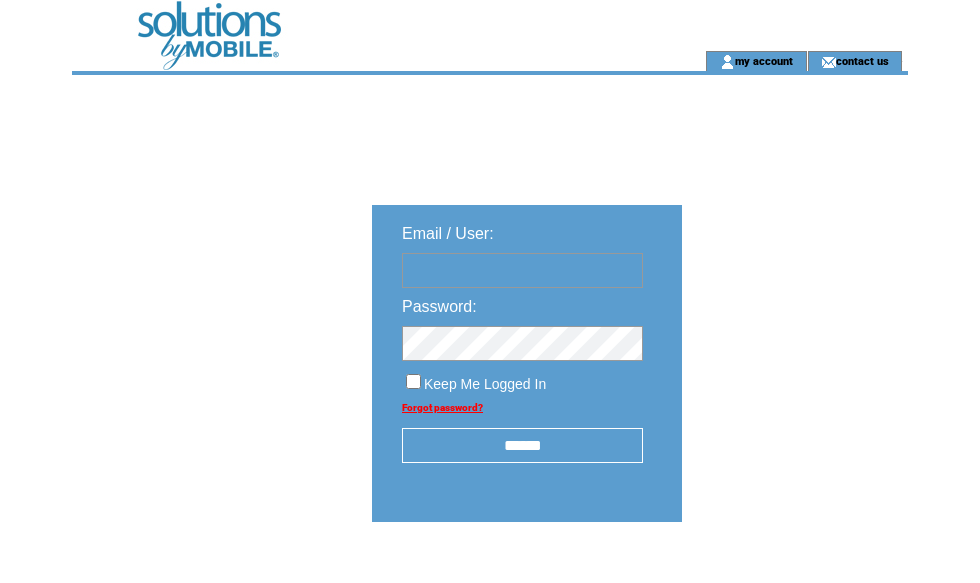scroll, scrollTop: 0, scrollLeft: 0, axis: both 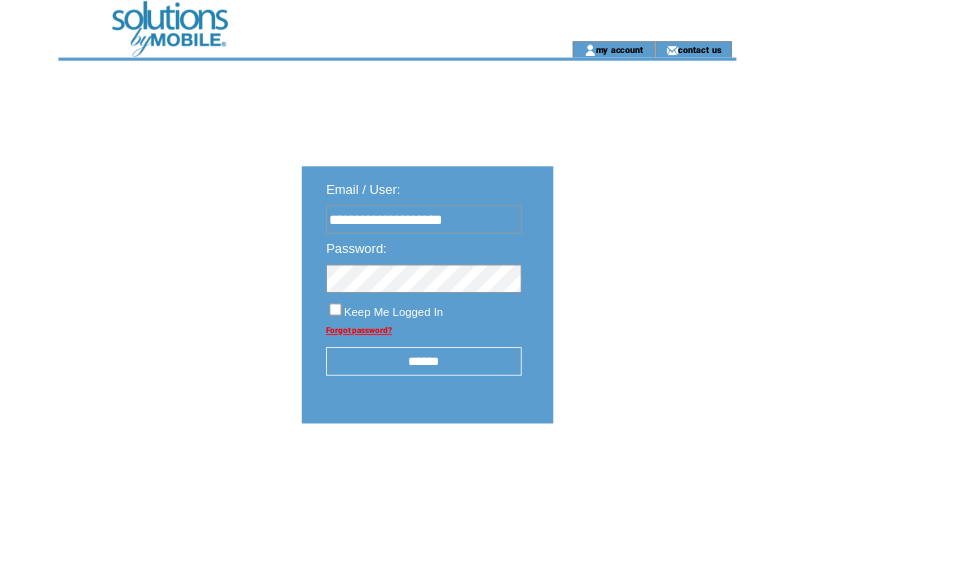 type on "**********" 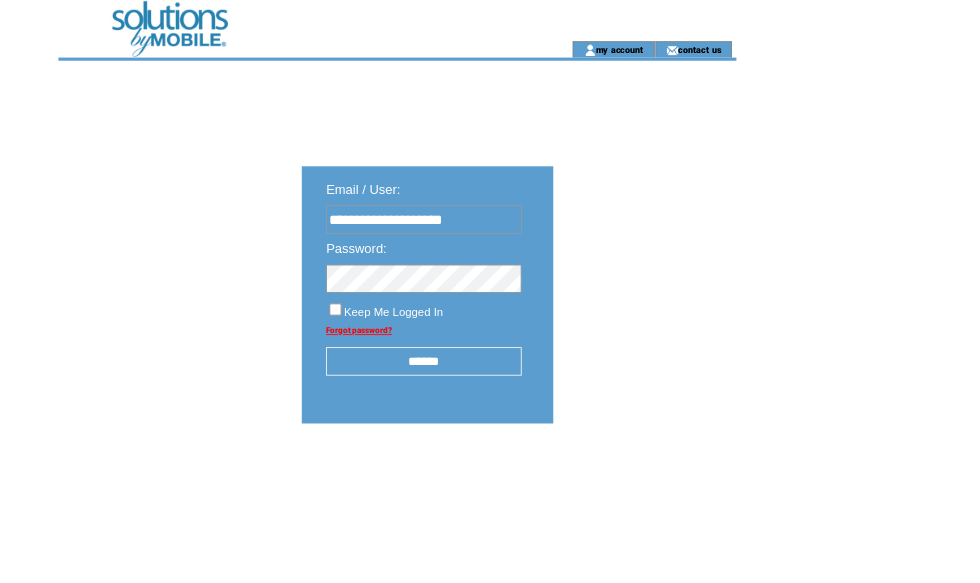 click on "******" at bounding box center [522, 445] 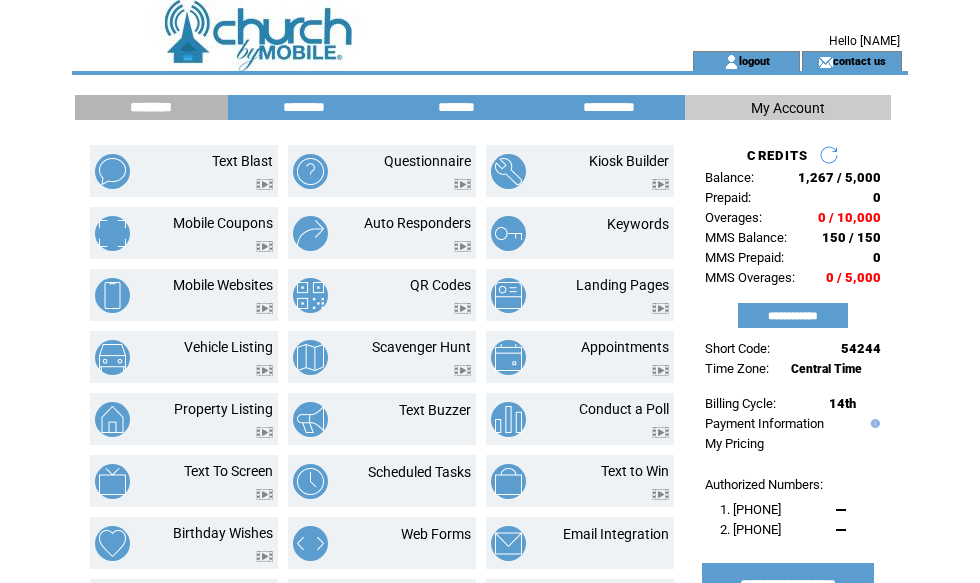 scroll, scrollTop: 0, scrollLeft: 0, axis: both 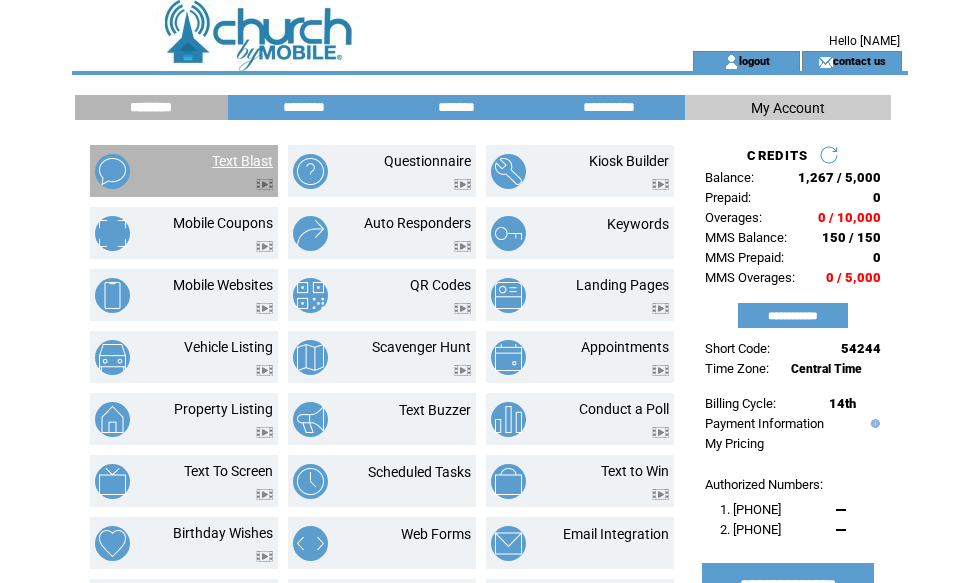 click on "Text Blast" at bounding box center [242, 161] 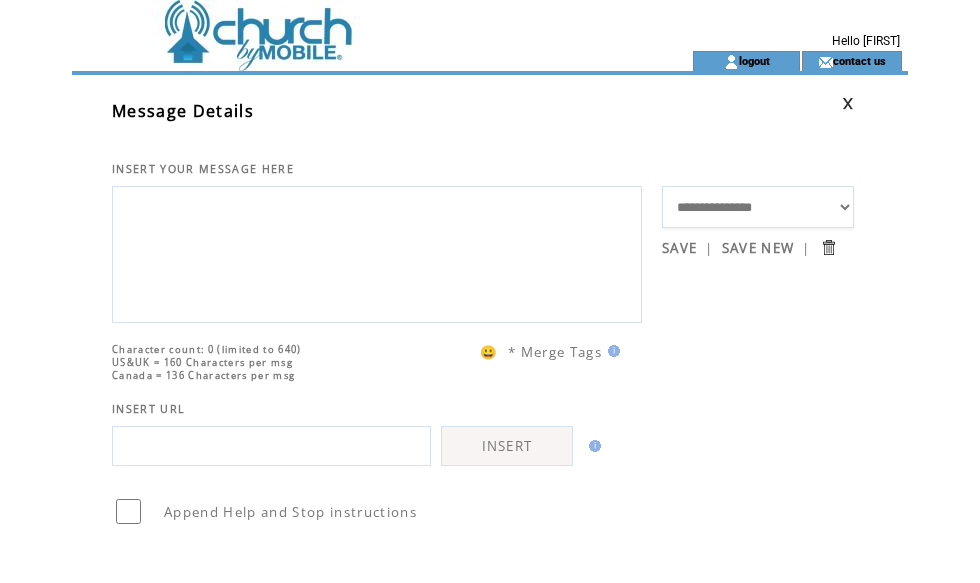 scroll, scrollTop: 0, scrollLeft: 0, axis: both 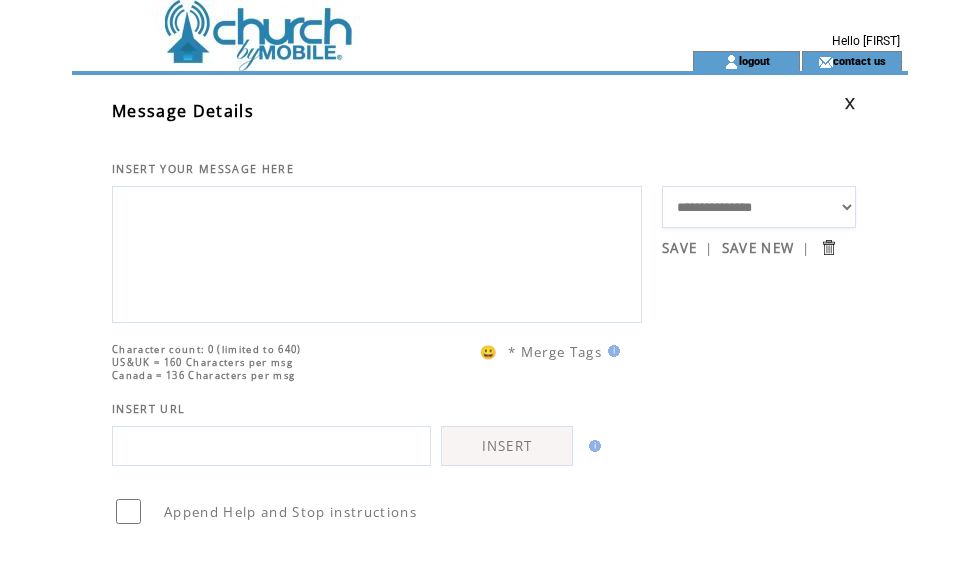 click at bounding box center (377, 252) 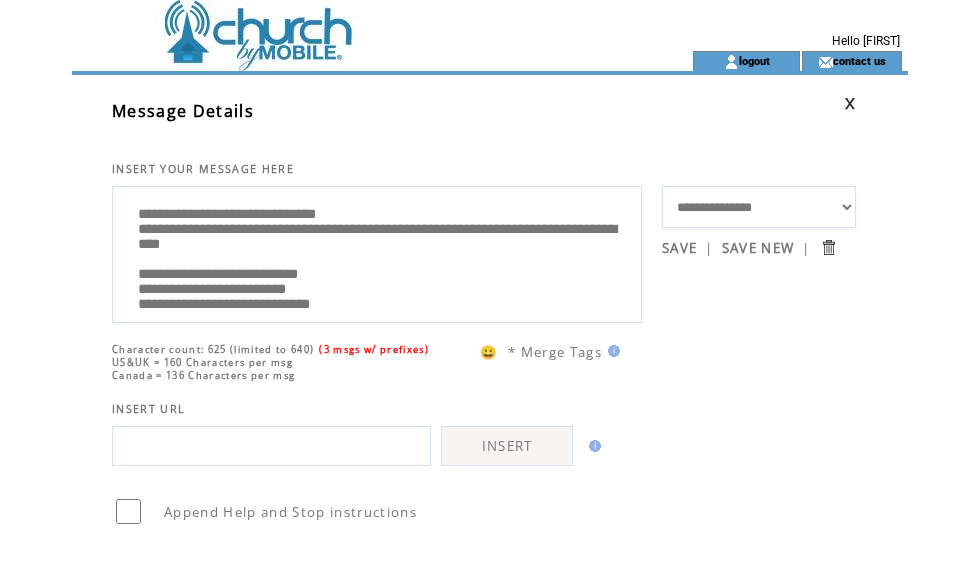scroll, scrollTop: 364, scrollLeft: 0, axis: vertical 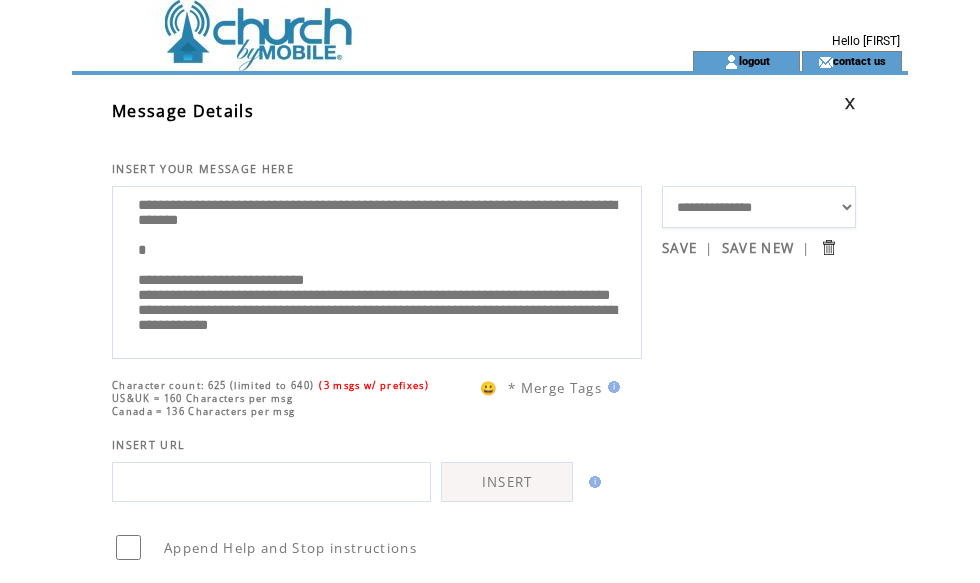 click on "**********" at bounding box center [377, 270] 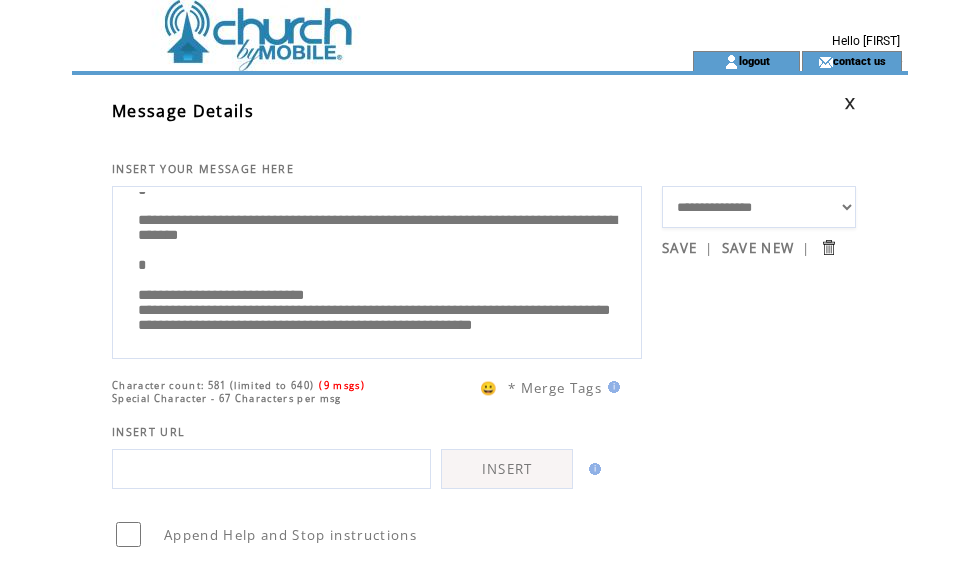 scroll, scrollTop: 343, scrollLeft: 0, axis: vertical 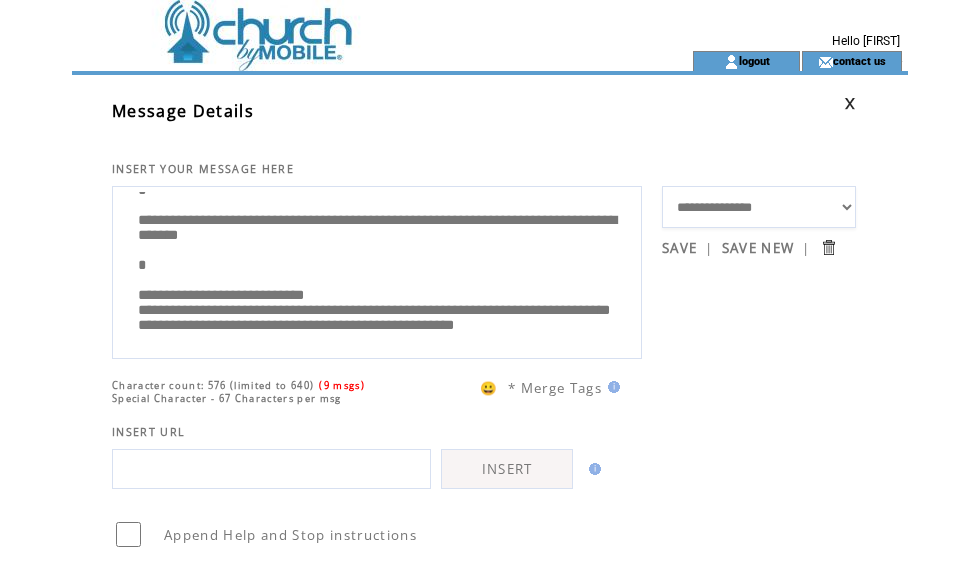 click on "**********" at bounding box center [377, 270] 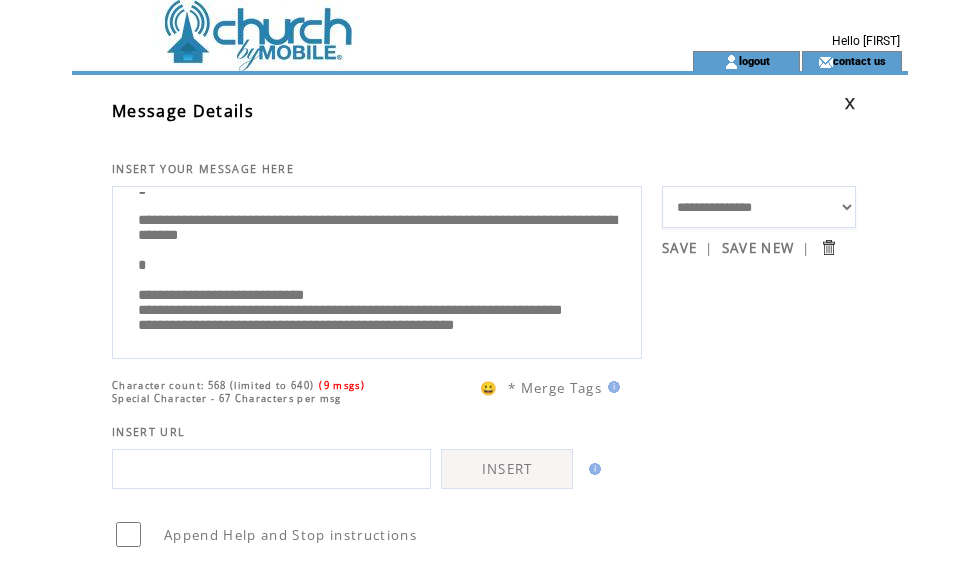 click on "**********" at bounding box center [377, 270] 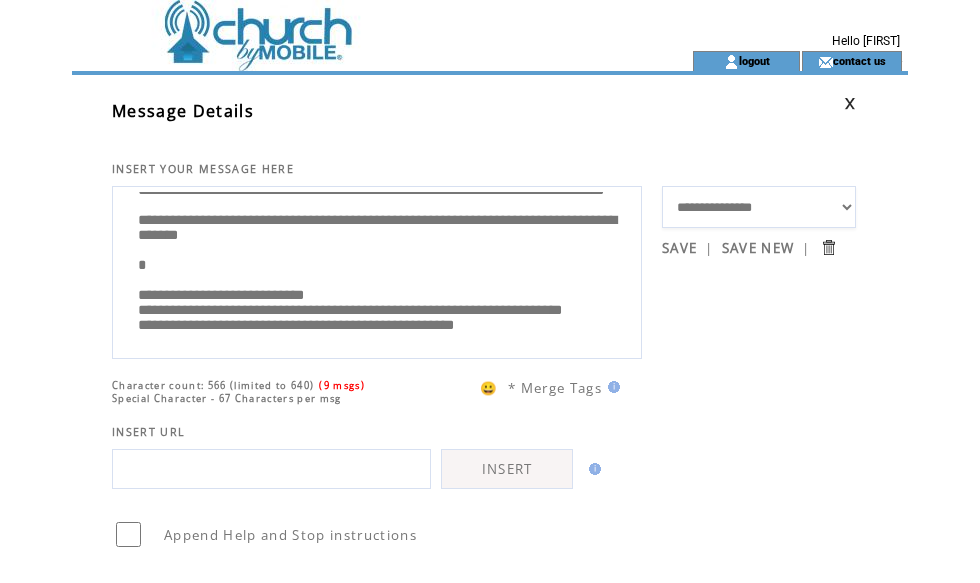 scroll, scrollTop: 339, scrollLeft: 0, axis: vertical 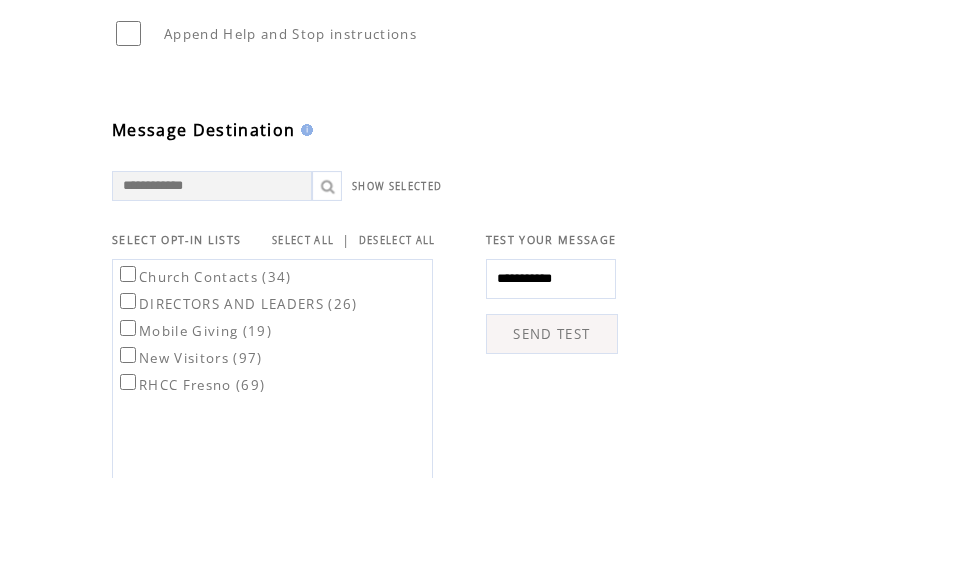 type on "**********" 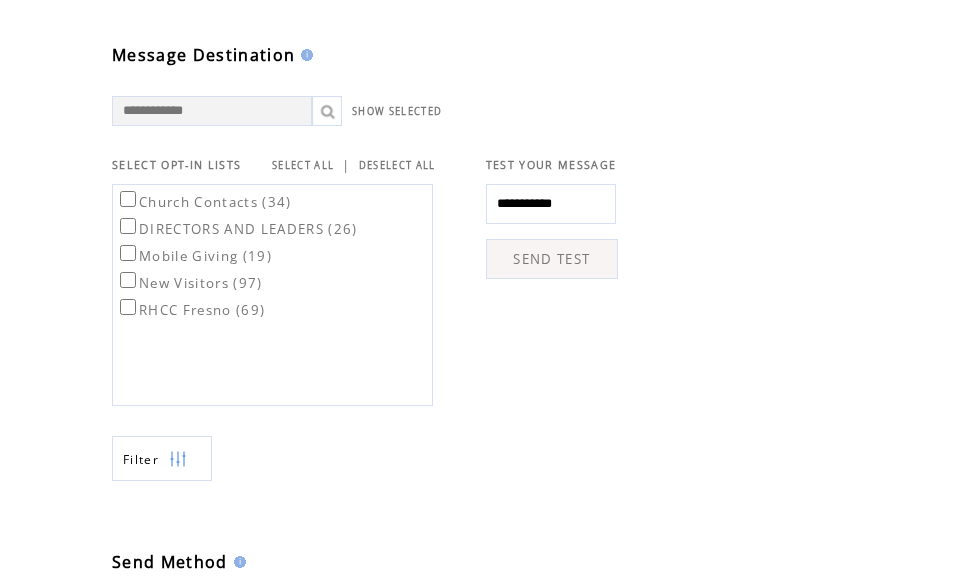 scroll, scrollTop: 572, scrollLeft: 0, axis: vertical 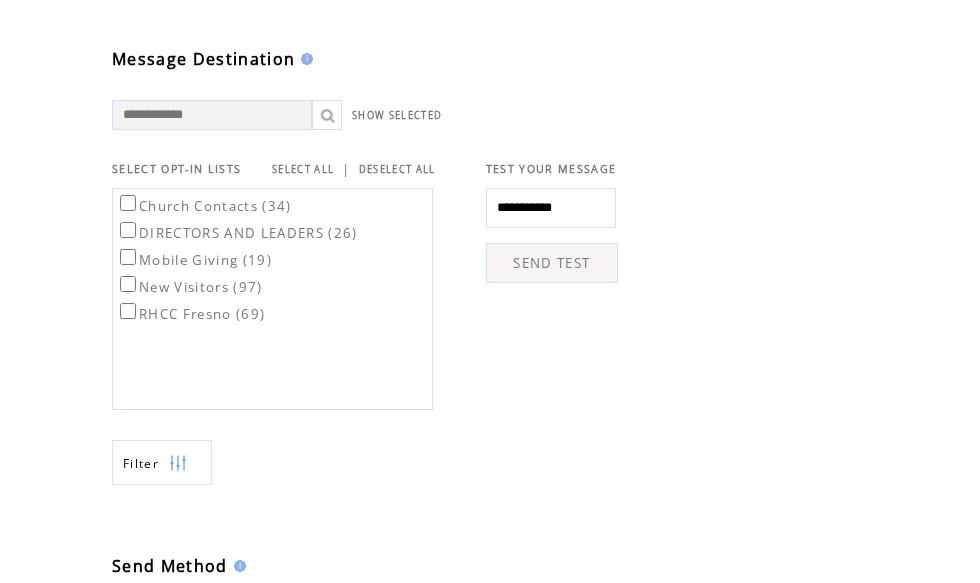 click on "**********" at bounding box center (551, 208) 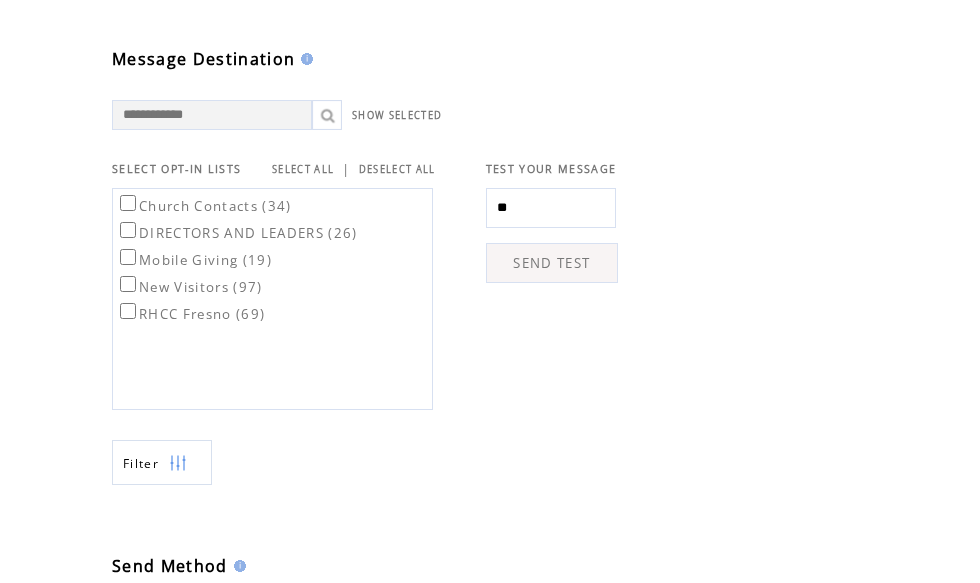 type on "*" 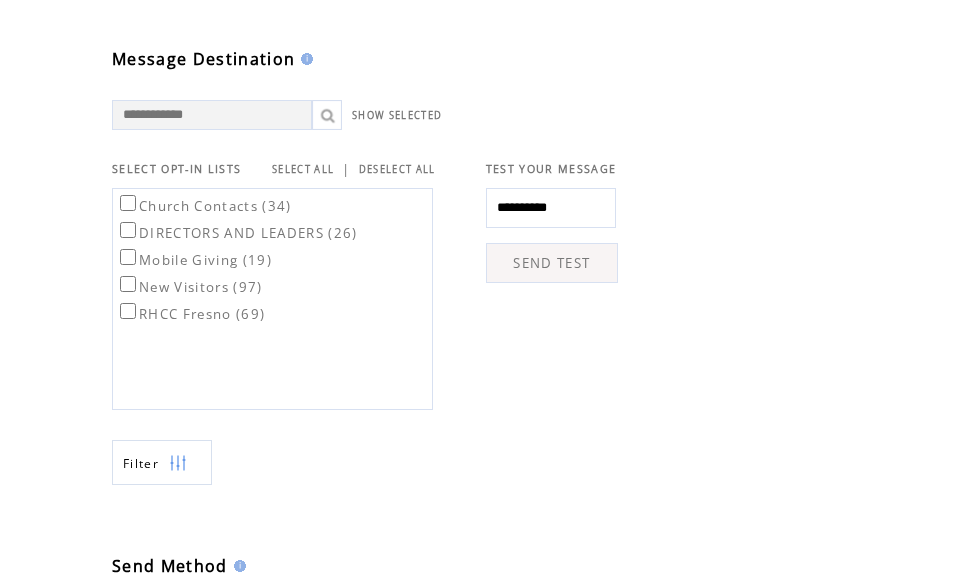 type on "**********" 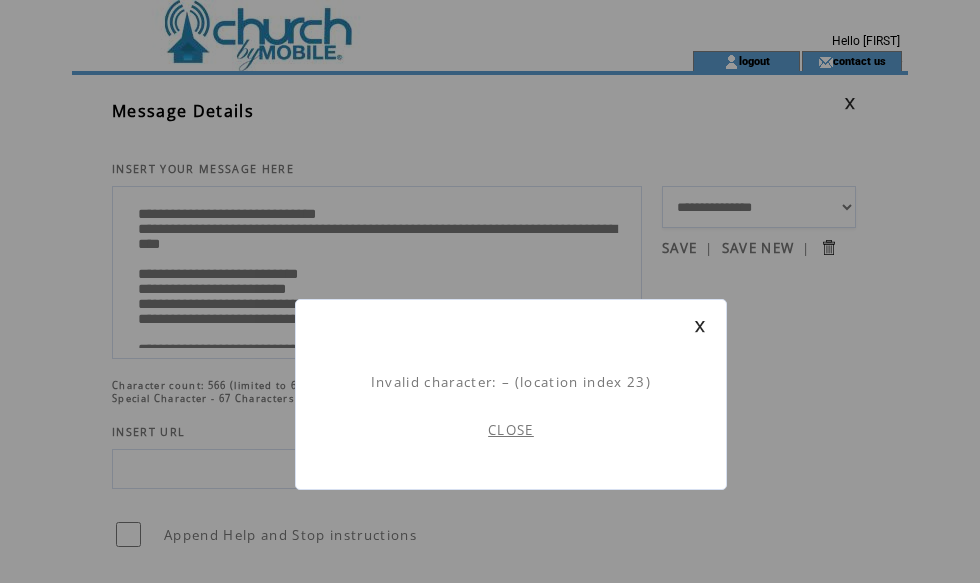 scroll, scrollTop: 1, scrollLeft: 0, axis: vertical 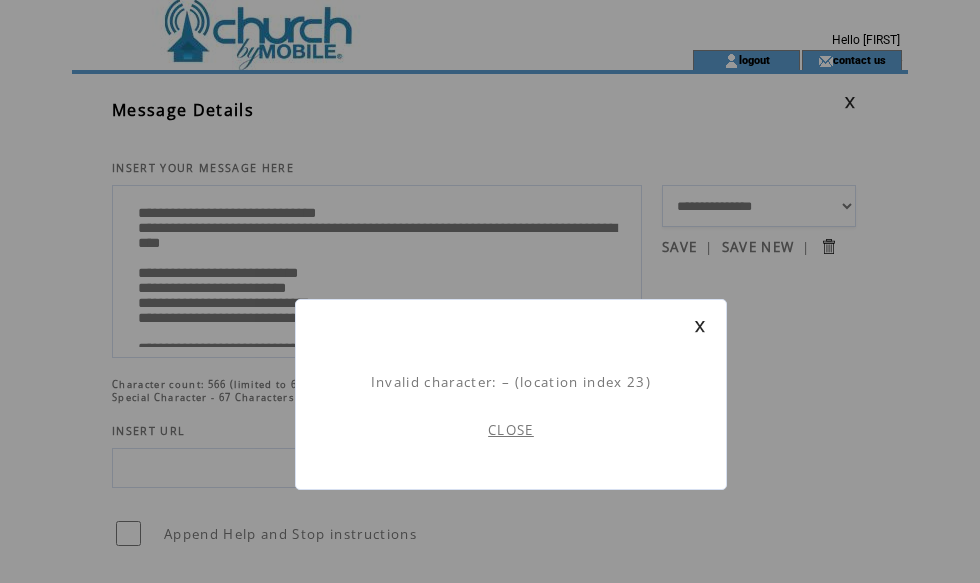 click at bounding box center [700, 326] 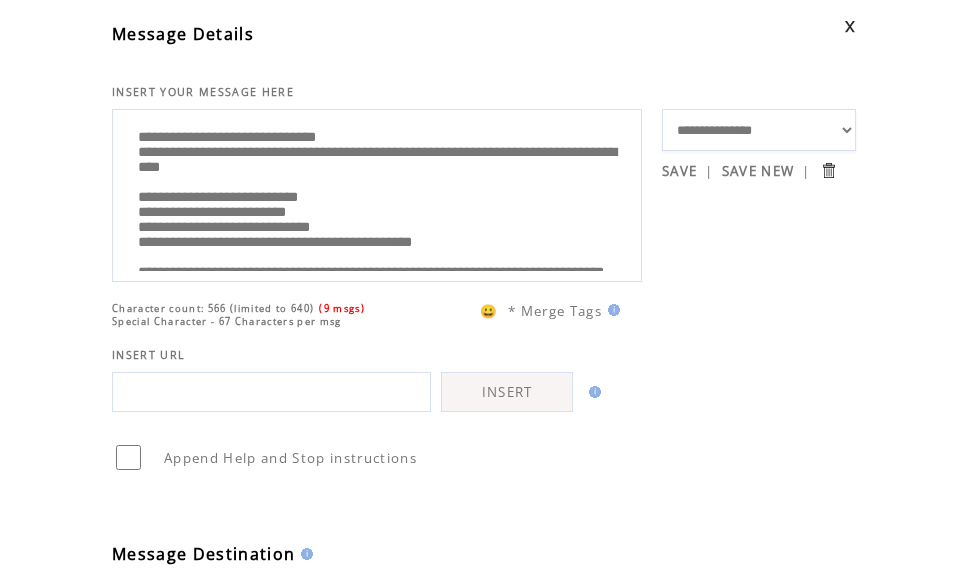 scroll, scrollTop: 76, scrollLeft: 0, axis: vertical 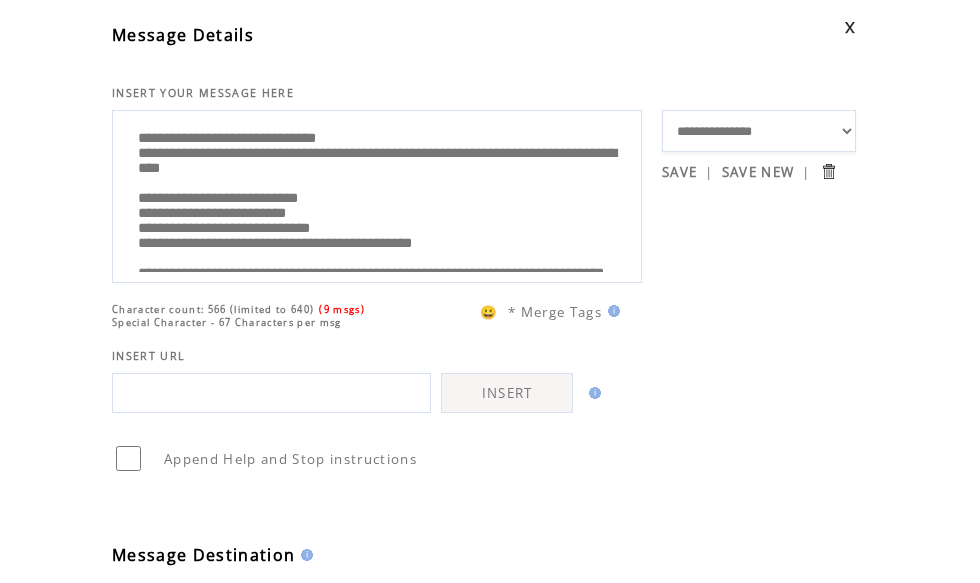 click on "😀" at bounding box center [489, 312] 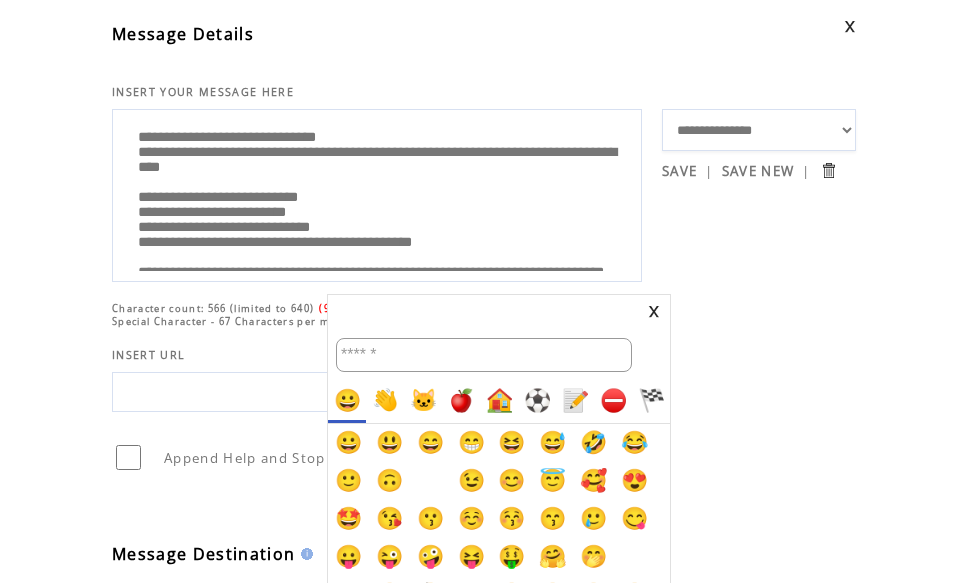 click at bounding box center (654, 311) 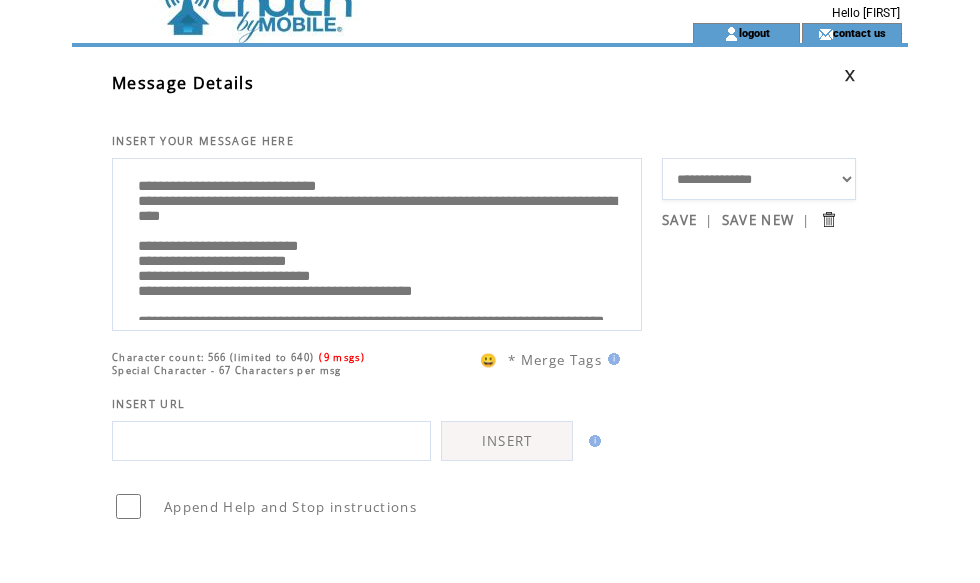scroll, scrollTop: 15, scrollLeft: 0, axis: vertical 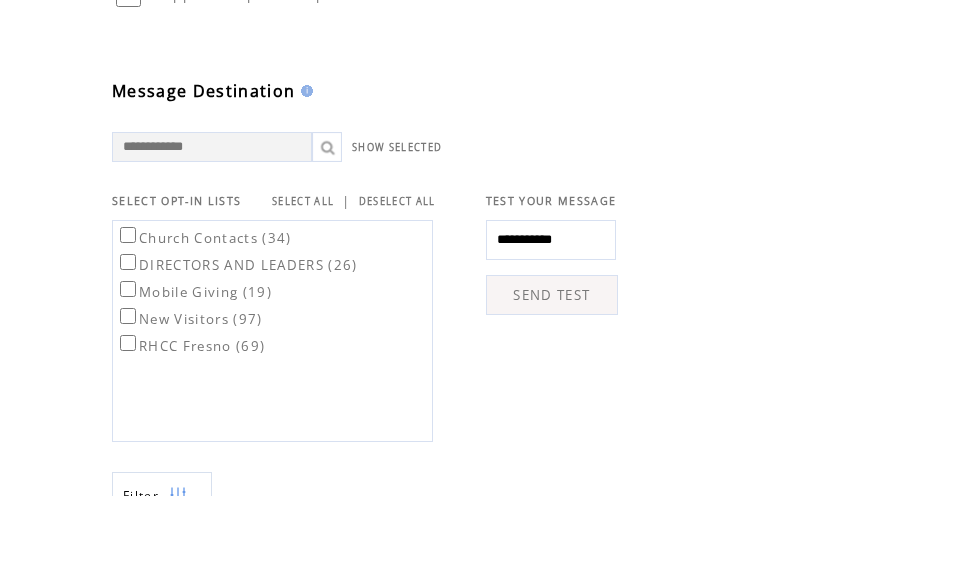 click on "SEND TEST" at bounding box center [552, 382] 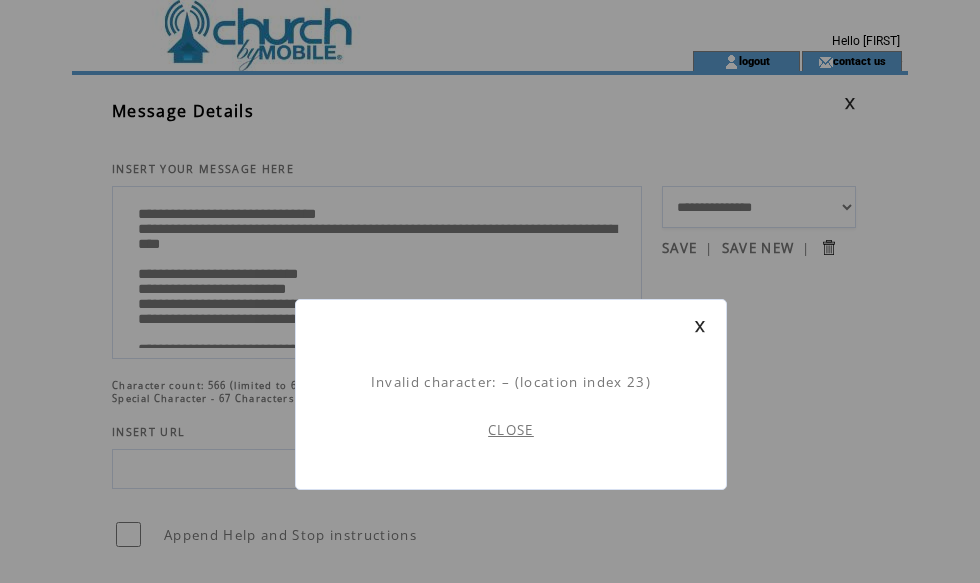 scroll, scrollTop: 1, scrollLeft: 0, axis: vertical 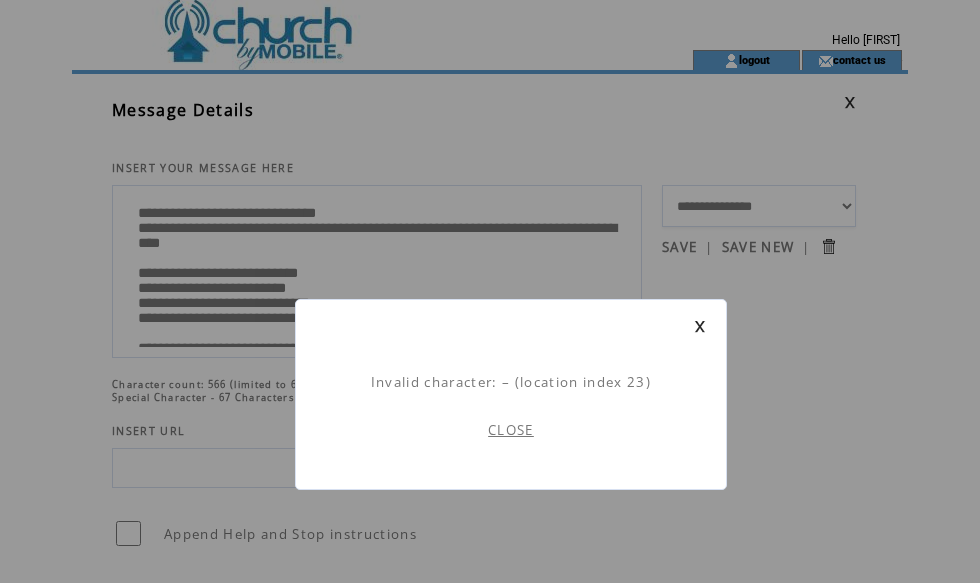 click at bounding box center [700, 326] 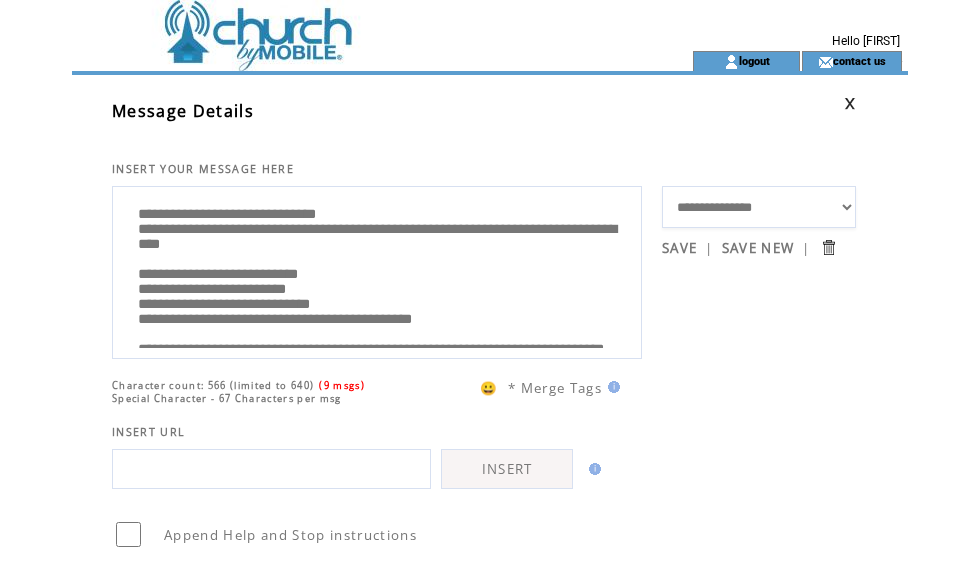 click on "**********" at bounding box center (377, 270) 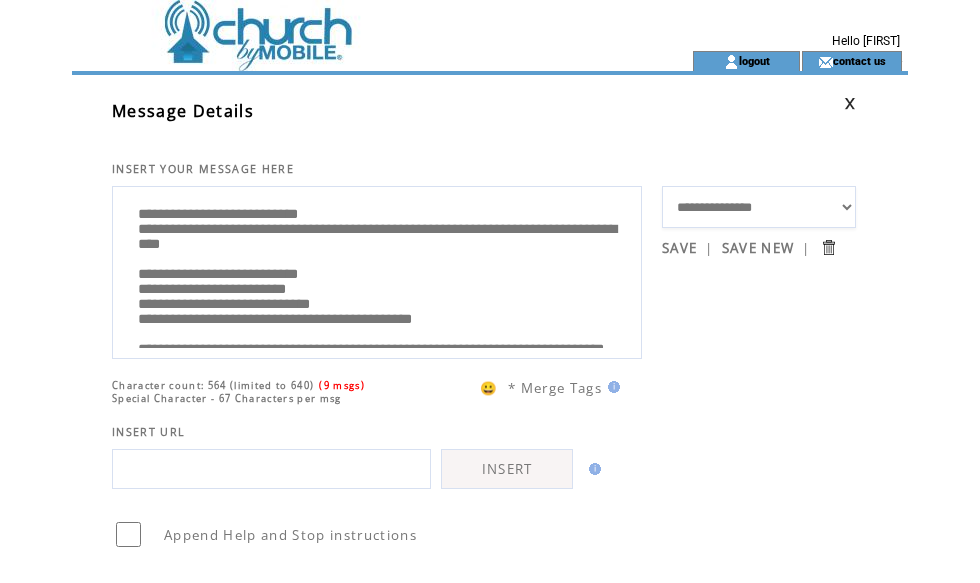 click on "**********" at bounding box center [377, 270] 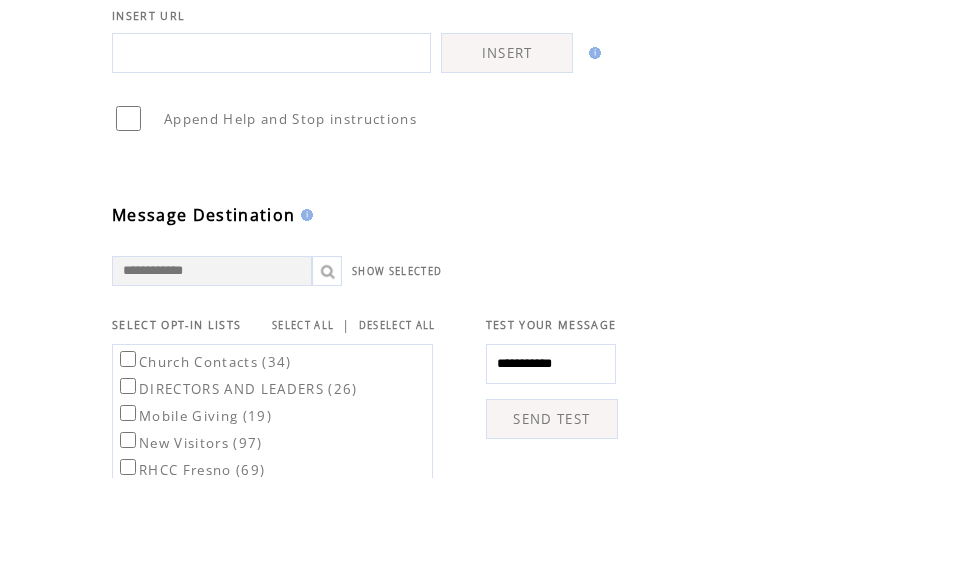 scroll, scrollTop: 342, scrollLeft: 0, axis: vertical 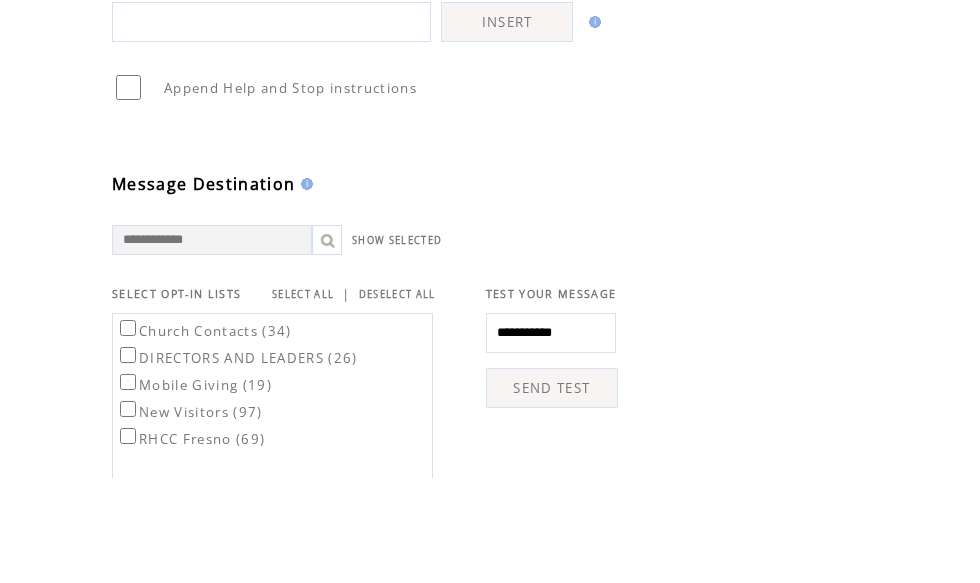 type on "**********" 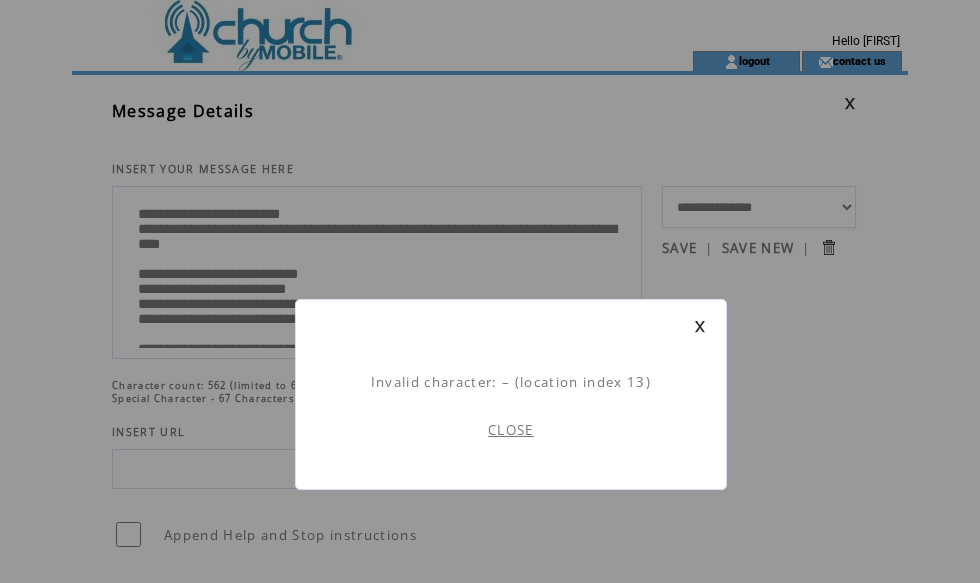 scroll, scrollTop: 1, scrollLeft: 0, axis: vertical 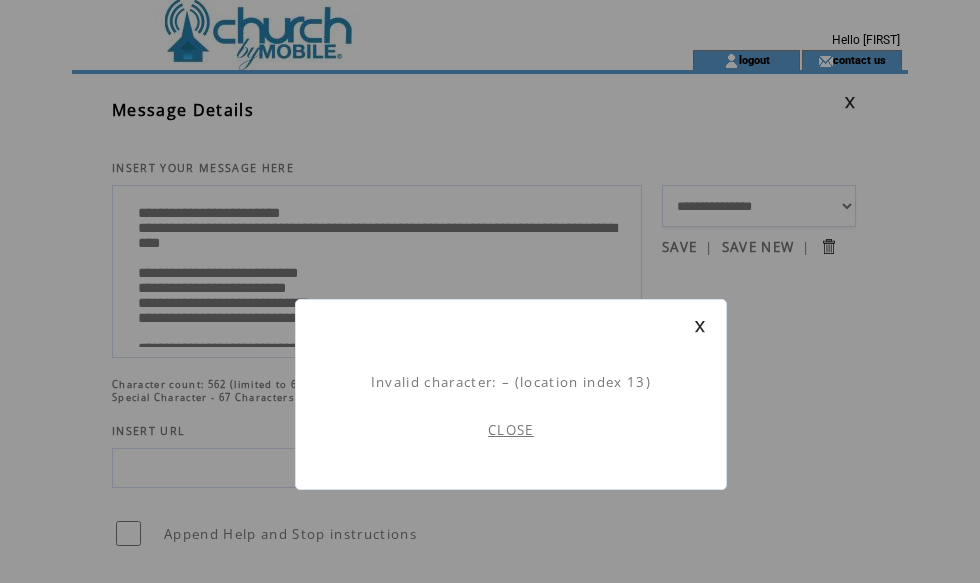 click at bounding box center [700, 326] 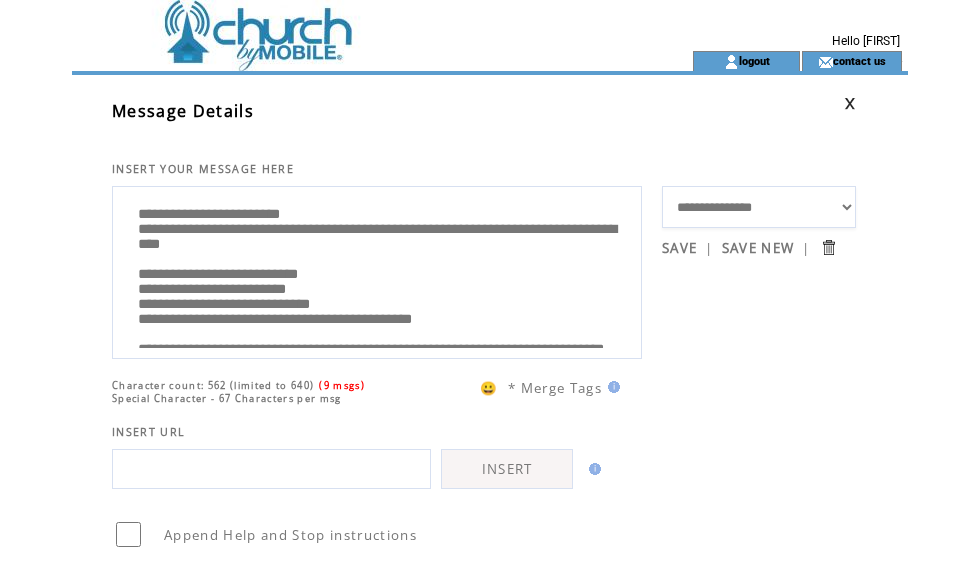 click on "**********" at bounding box center [377, 270] 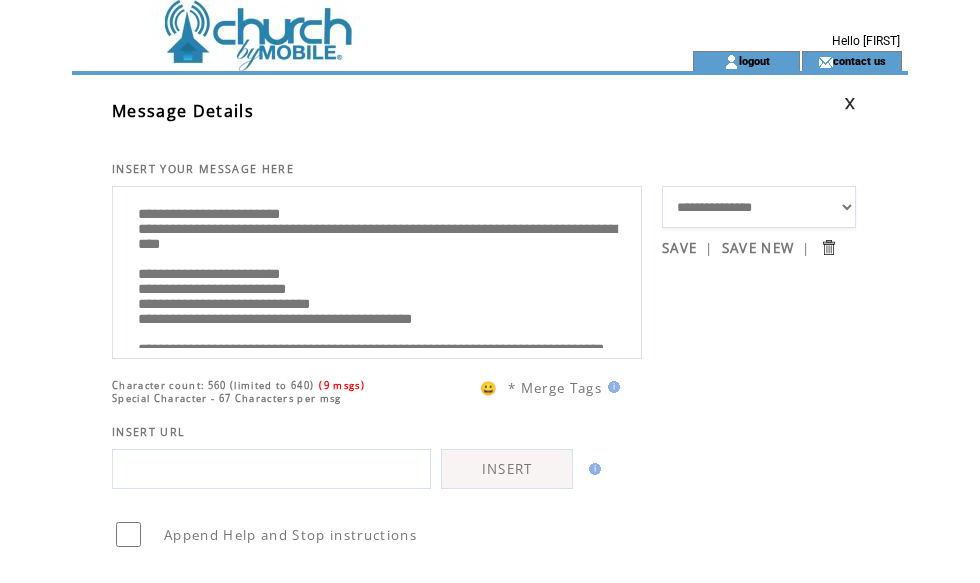 click on "**********" at bounding box center (377, 270) 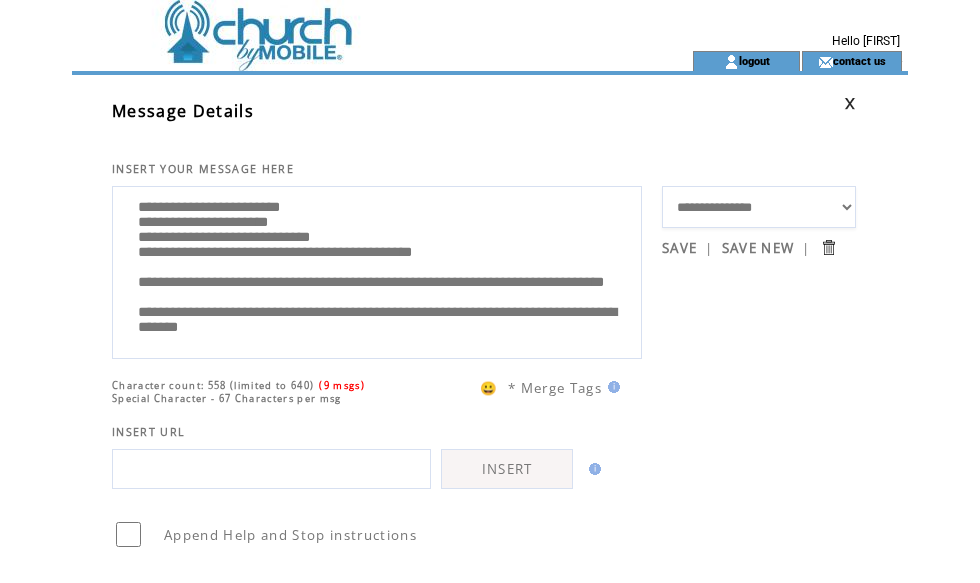scroll, scrollTop: 72, scrollLeft: 0, axis: vertical 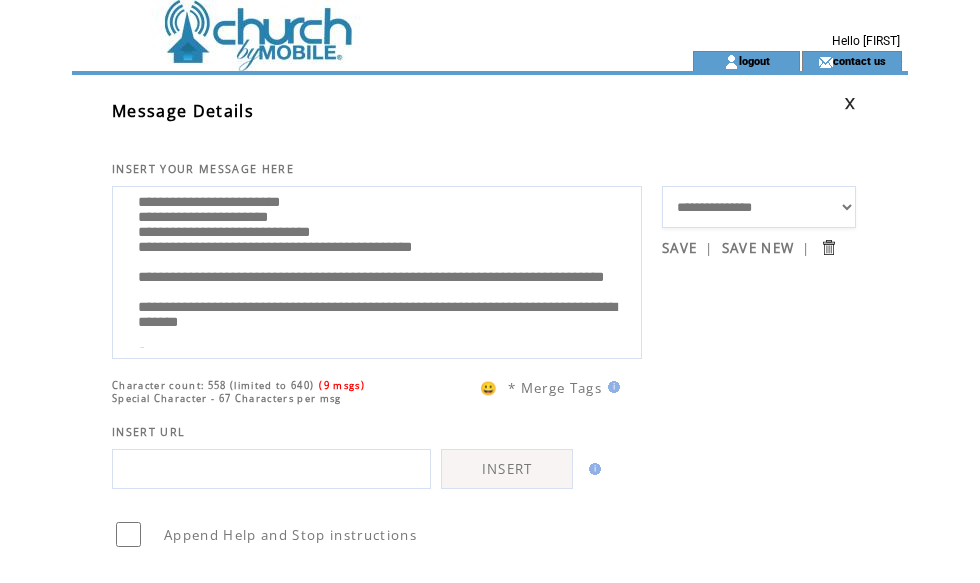 click on "**********" at bounding box center (377, 270) 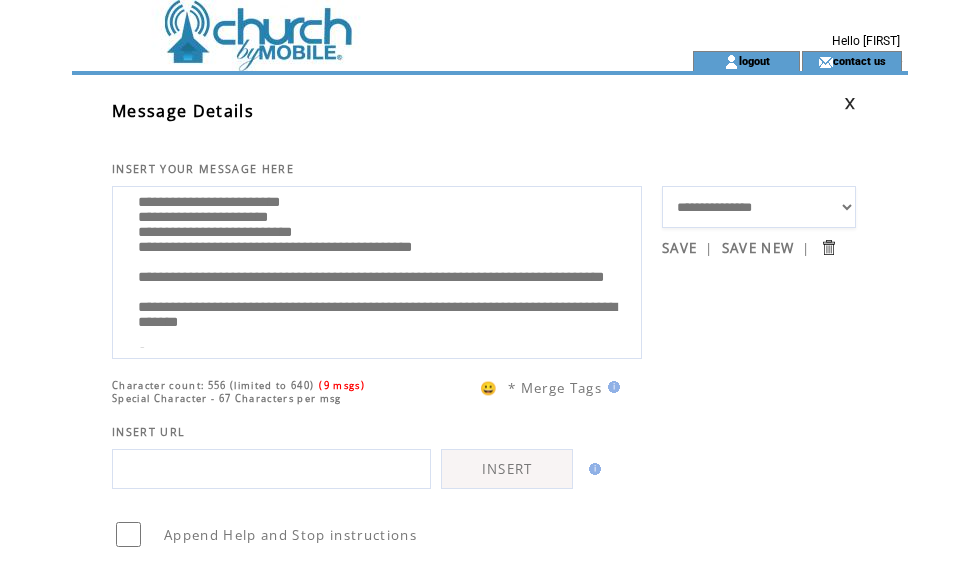 click on "**********" at bounding box center (377, 270) 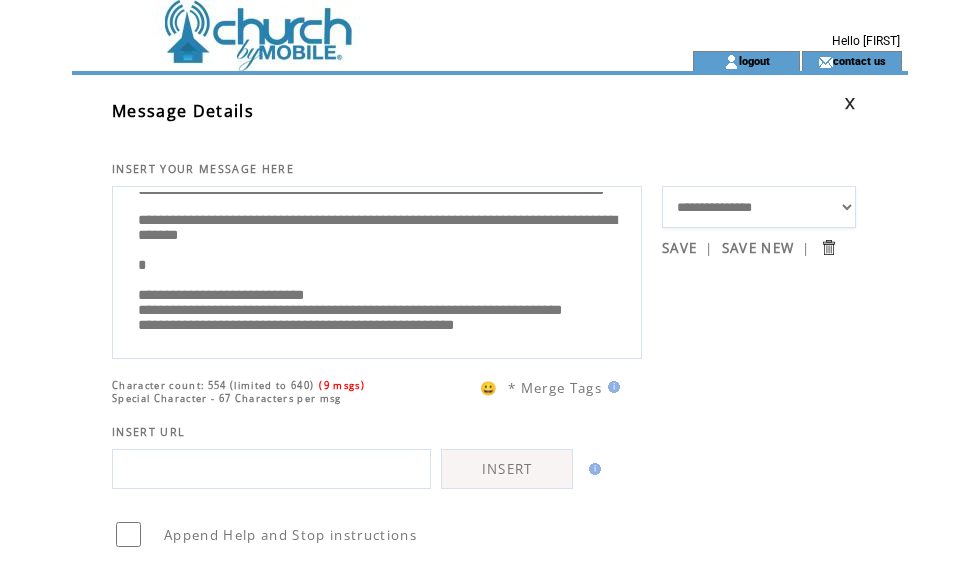 scroll, scrollTop: 303, scrollLeft: 0, axis: vertical 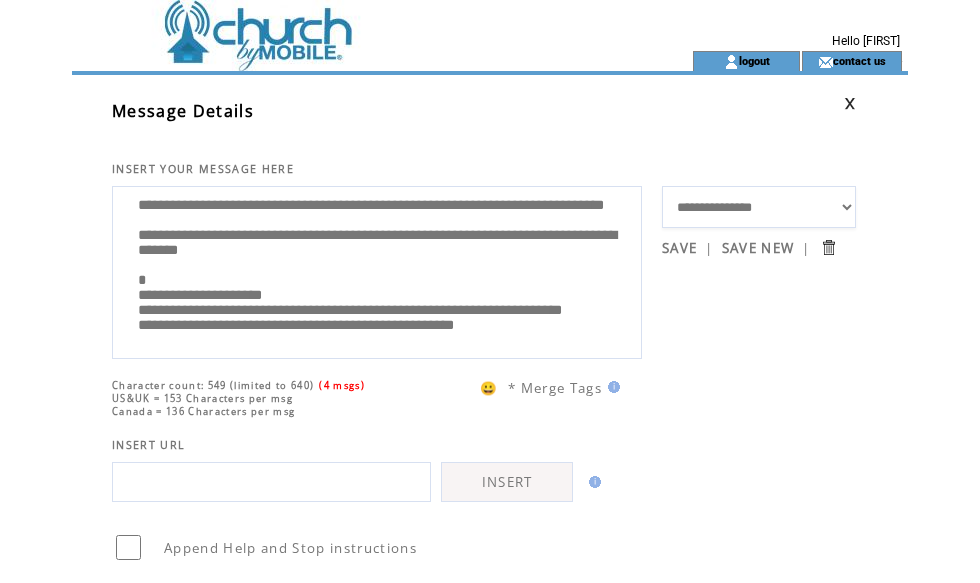 click on "**********" at bounding box center (377, 270) 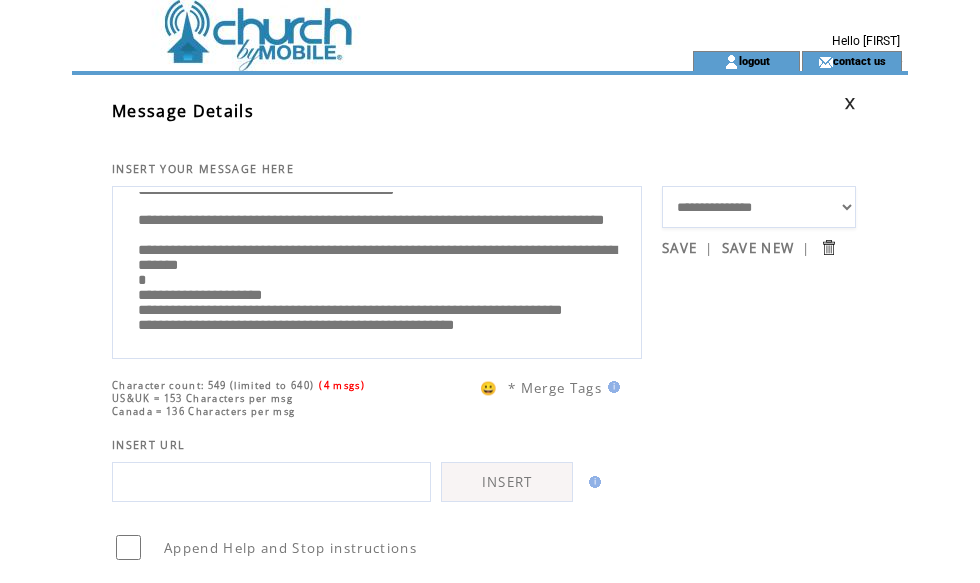scroll, scrollTop: 273, scrollLeft: 0, axis: vertical 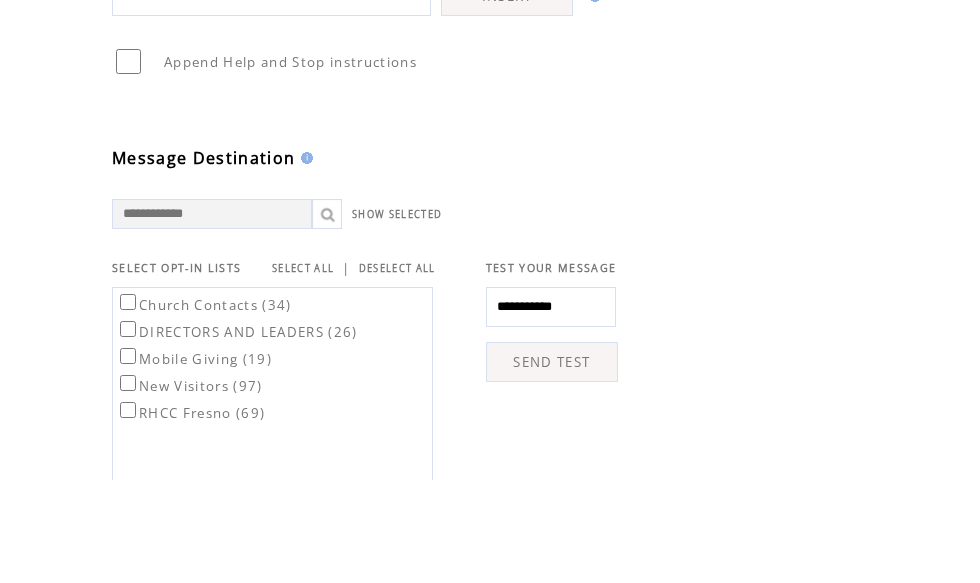 type on "**********" 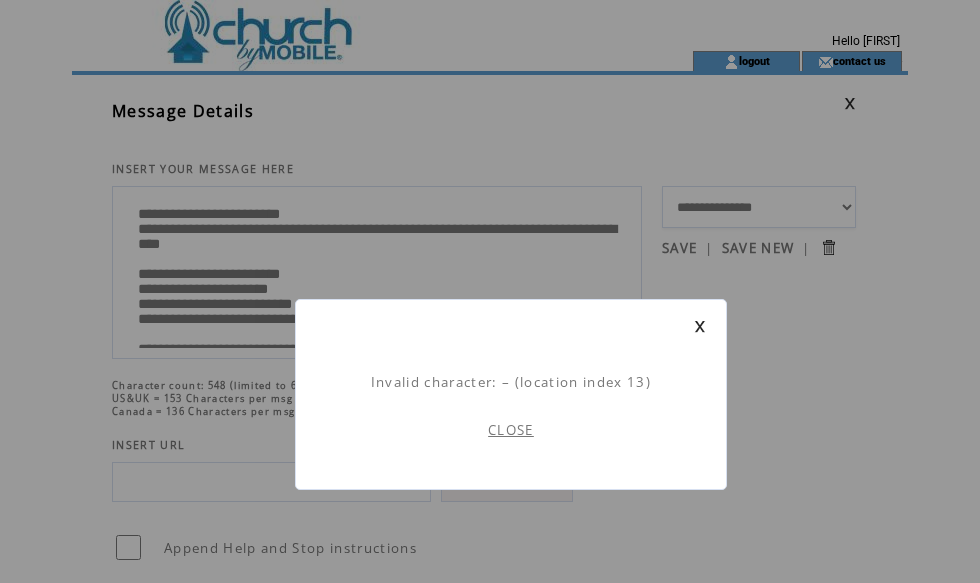 scroll, scrollTop: 1, scrollLeft: 0, axis: vertical 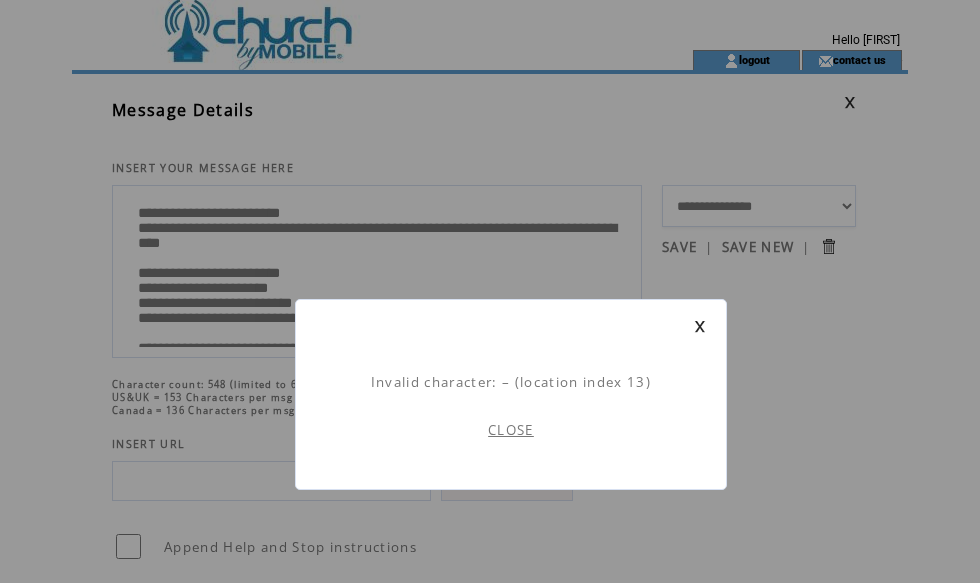click at bounding box center [700, 326] 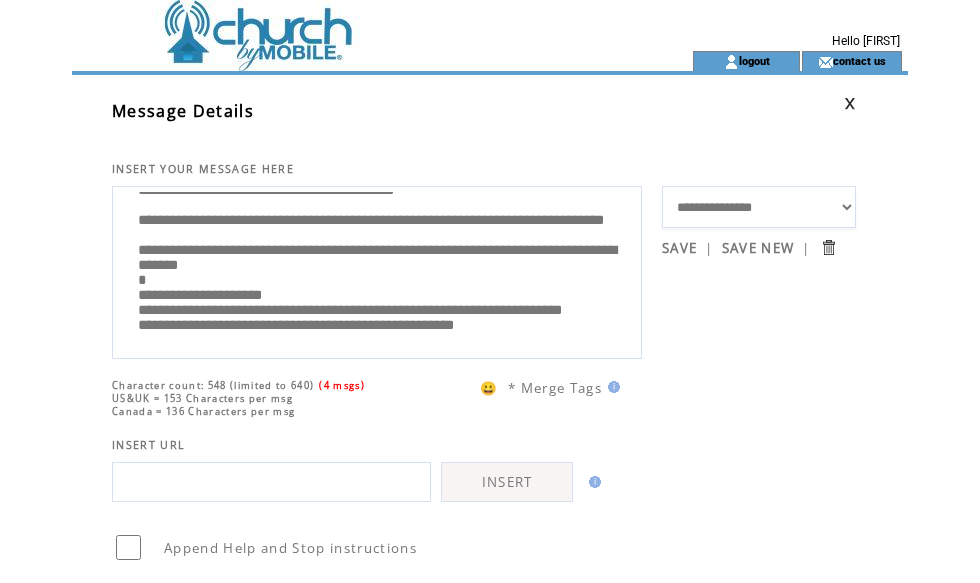 scroll, scrollTop: 273, scrollLeft: 0, axis: vertical 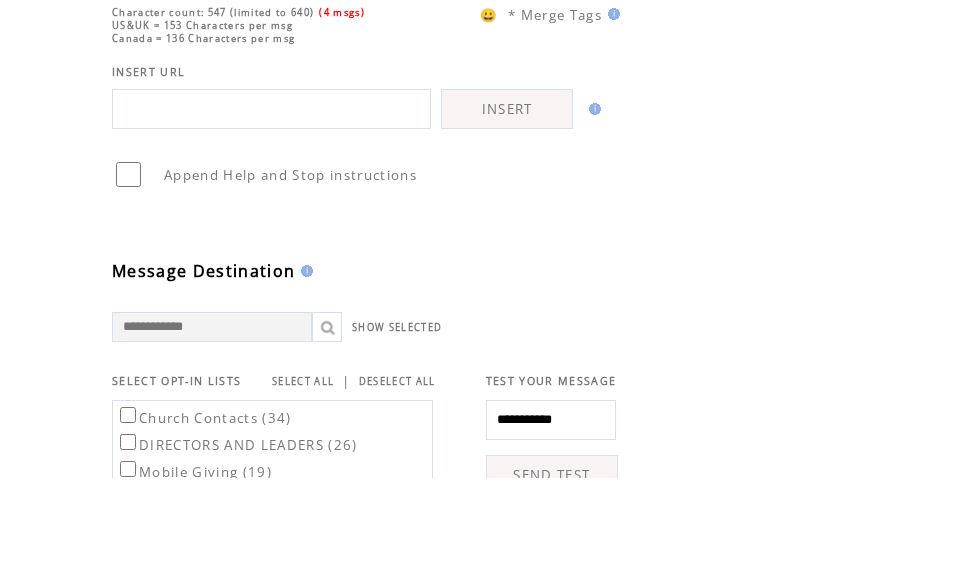 type on "**********" 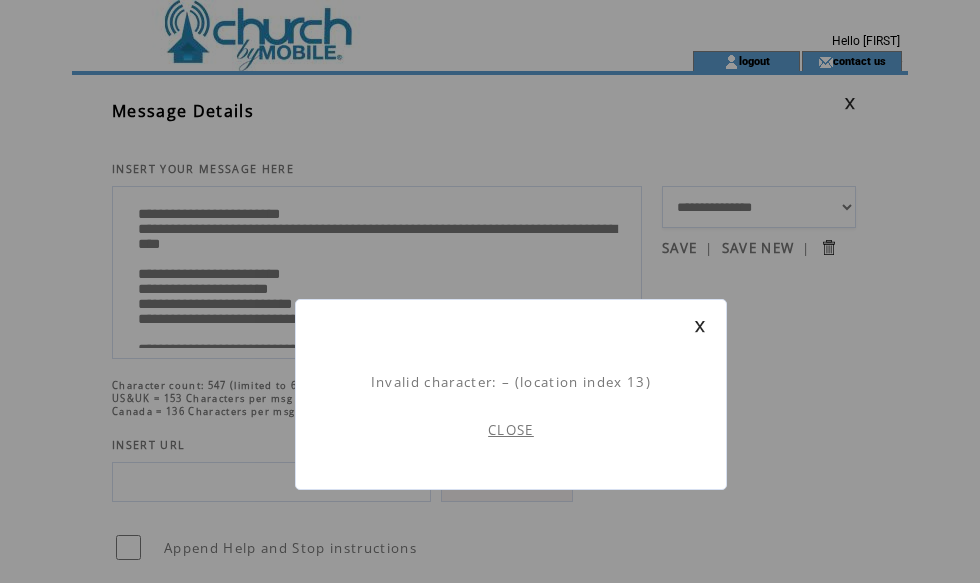 scroll, scrollTop: 1, scrollLeft: 0, axis: vertical 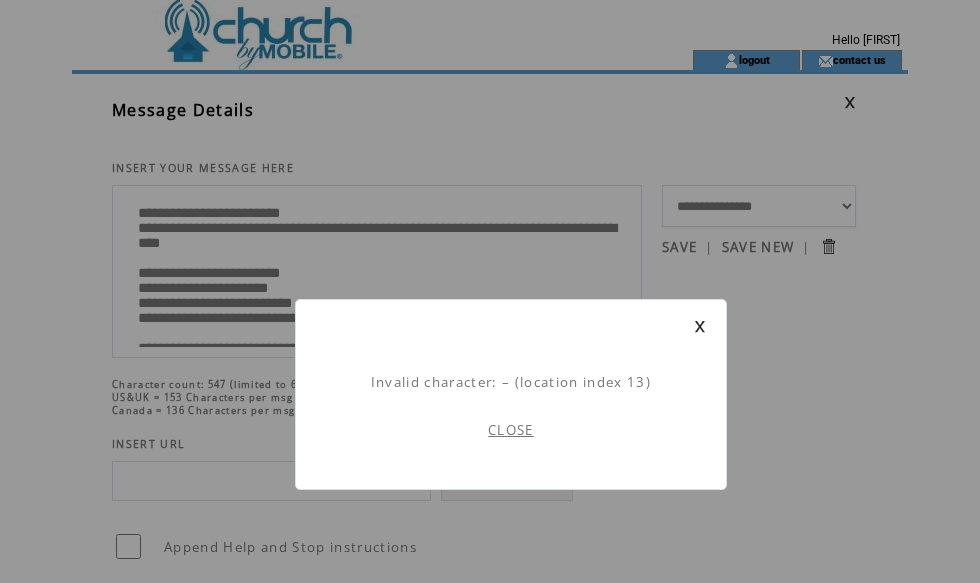 click on "CLOSE" at bounding box center [511, 430] 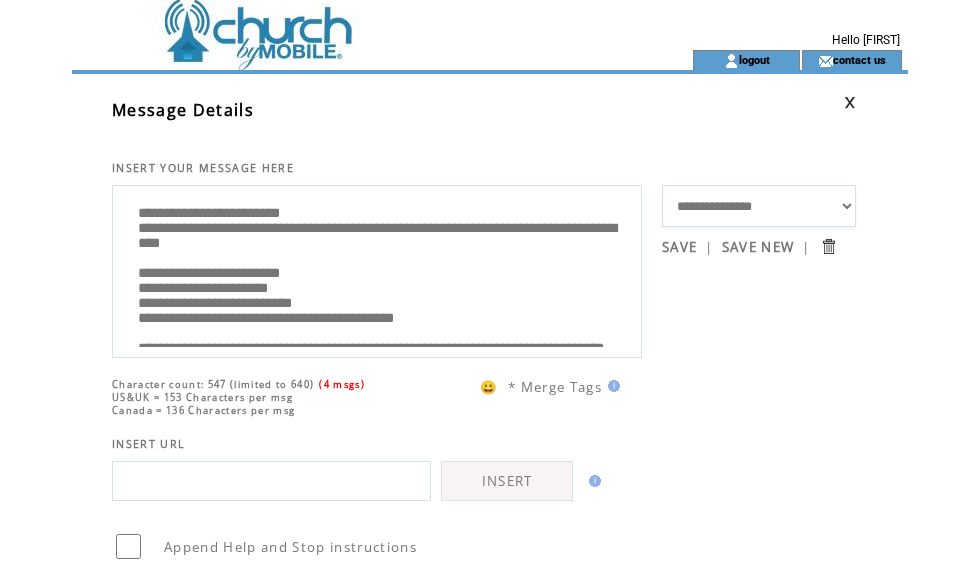 scroll, scrollTop: 0, scrollLeft: 0, axis: both 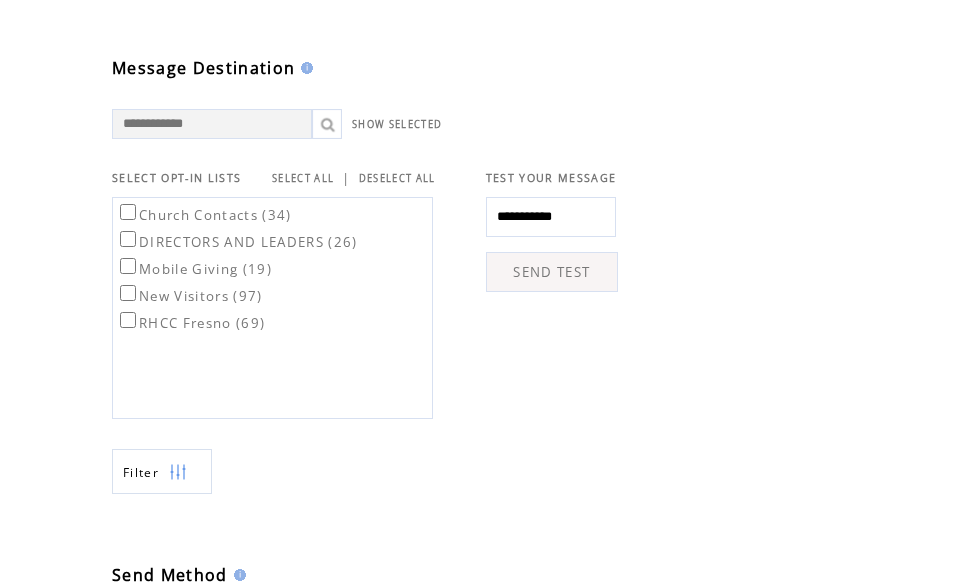 click on "RHCC Fresno (69)" at bounding box center [190, 323] 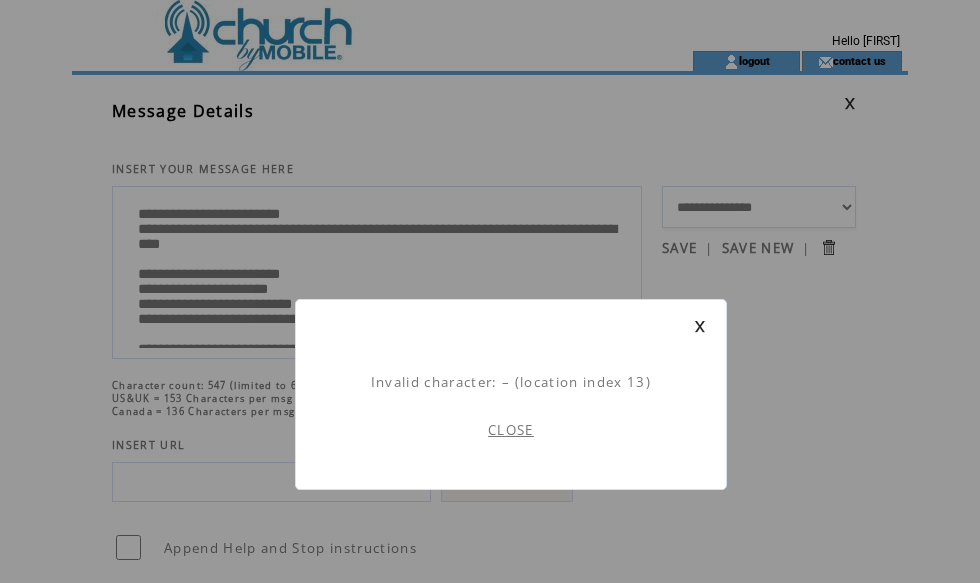 scroll, scrollTop: 1, scrollLeft: 0, axis: vertical 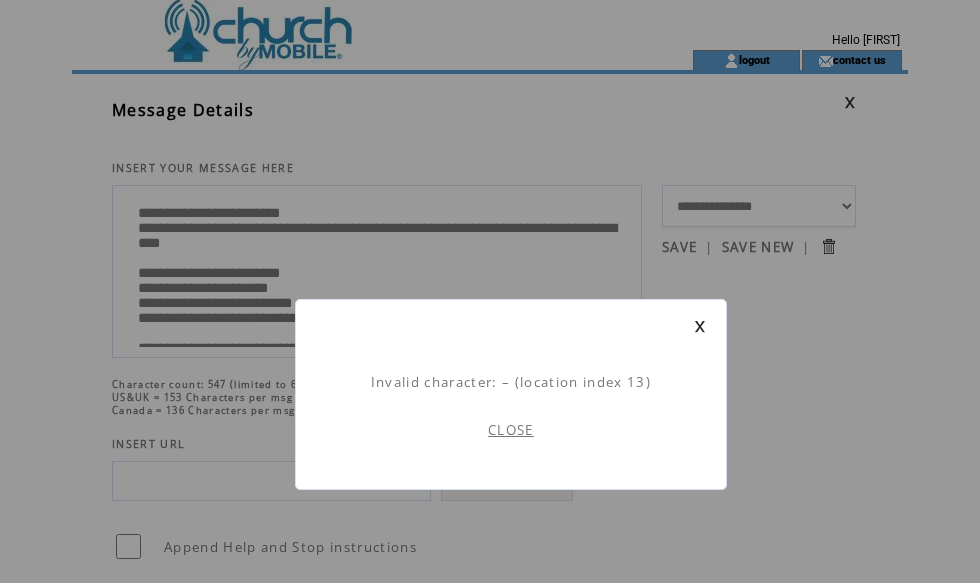 click on "Invalid character: – (location index 13)
CLOSE" at bounding box center [511, 394] 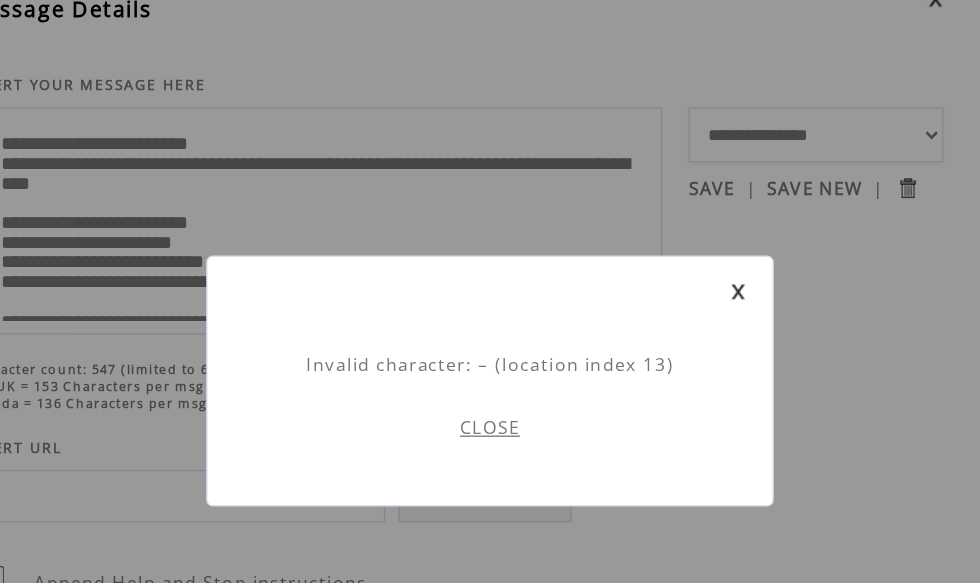 click on "Invalid character: – (location index 13)
CLOSE" at bounding box center (511, 394) 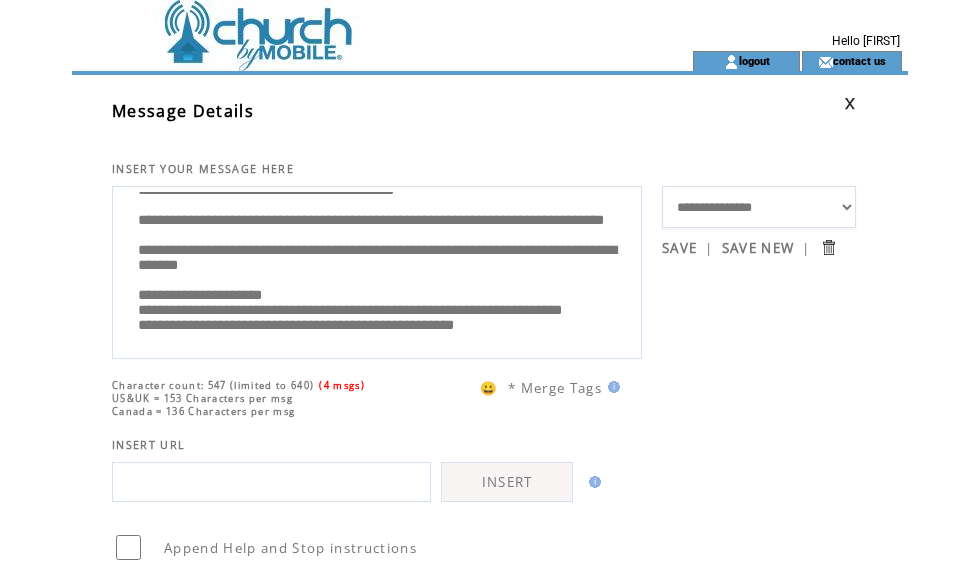 scroll, scrollTop: 273, scrollLeft: 0, axis: vertical 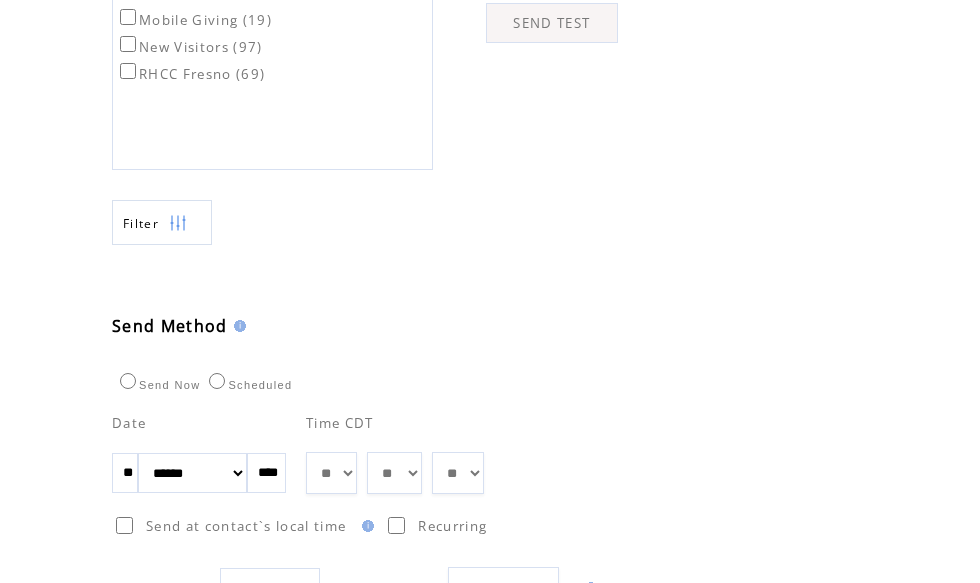 click on "** 	 ** 	 ** 	 ** 	 ** 	 ** 	 ** 	 ** 	 ** 	 ** 	 ** 	 ** 	 **" at bounding box center [331, 473] 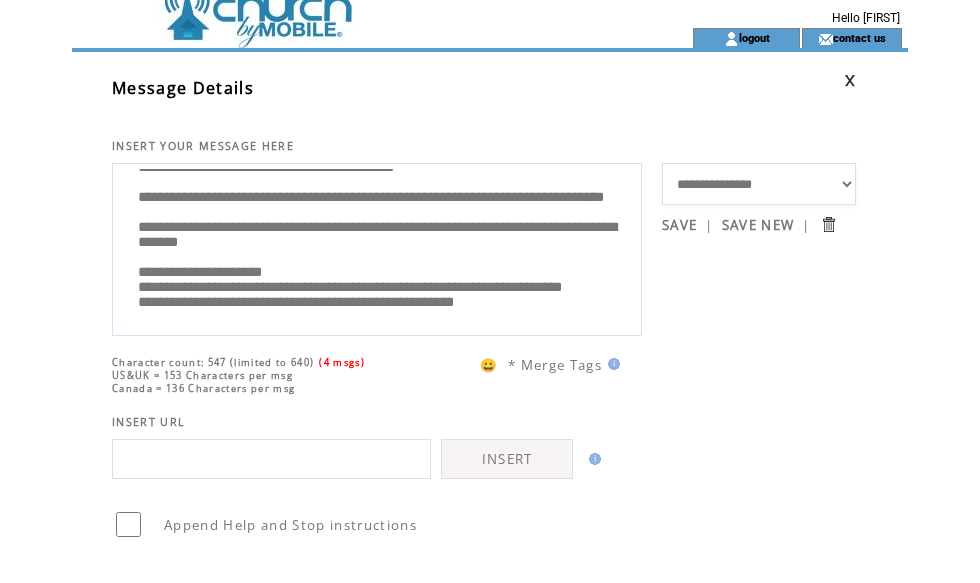 scroll, scrollTop: 0, scrollLeft: 0, axis: both 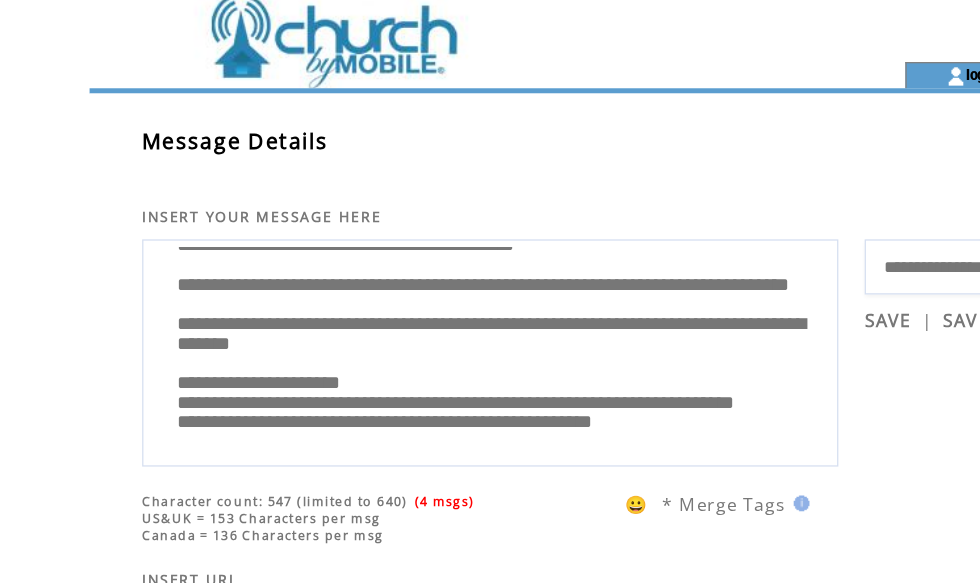 click on "**********" at bounding box center [377, 270] 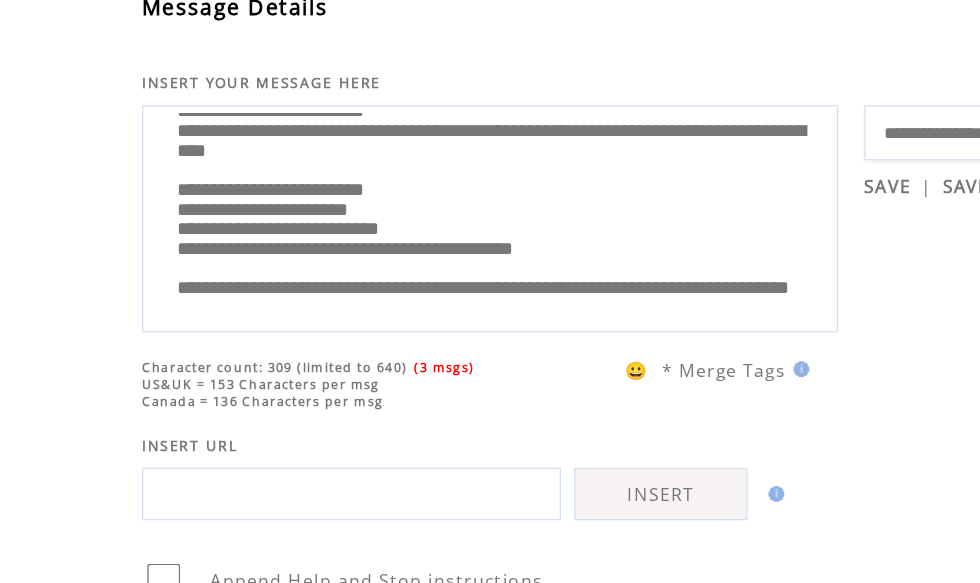 scroll, scrollTop: 105, scrollLeft: 0, axis: vertical 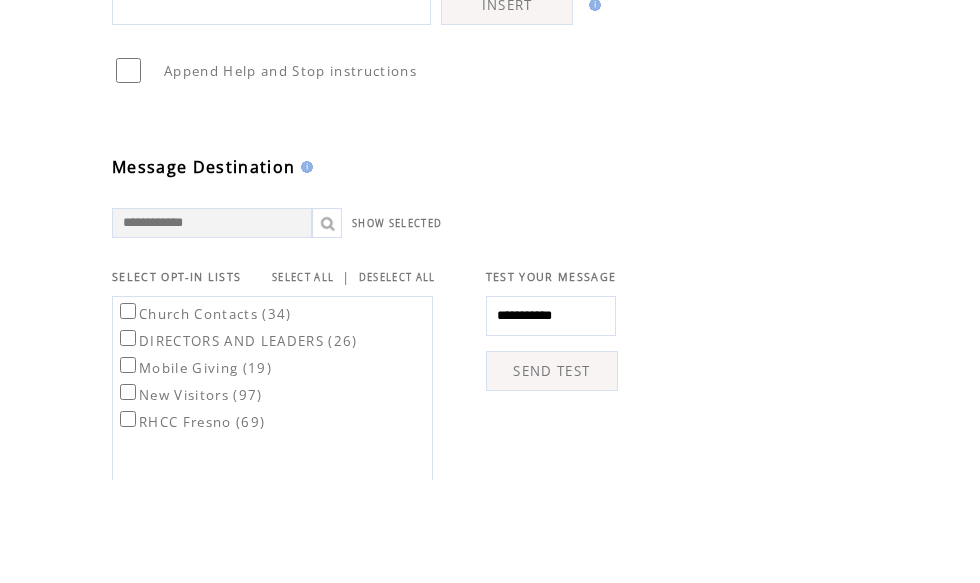 type on "**********" 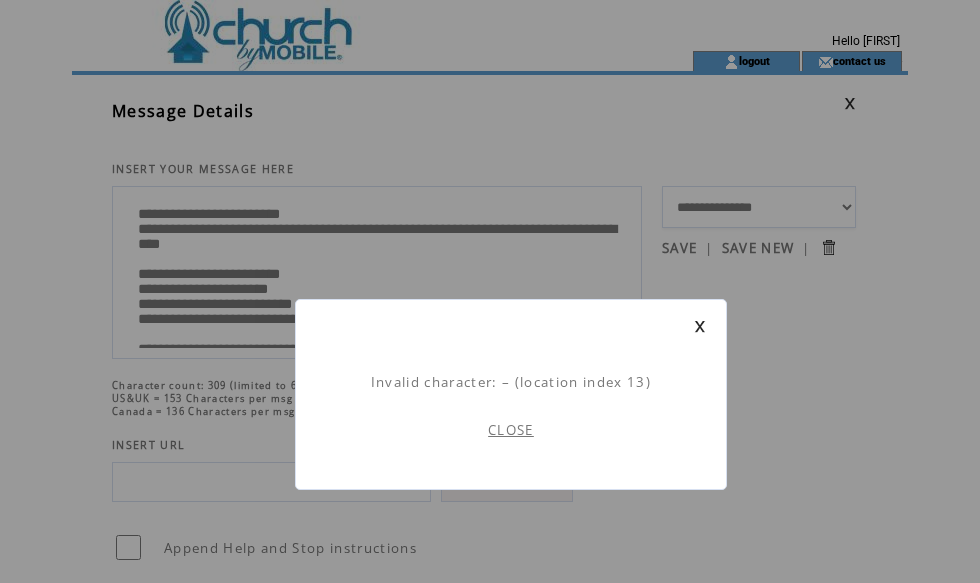 scroll, scrollTop: 1, scrollLeft: 0, axis: vertical 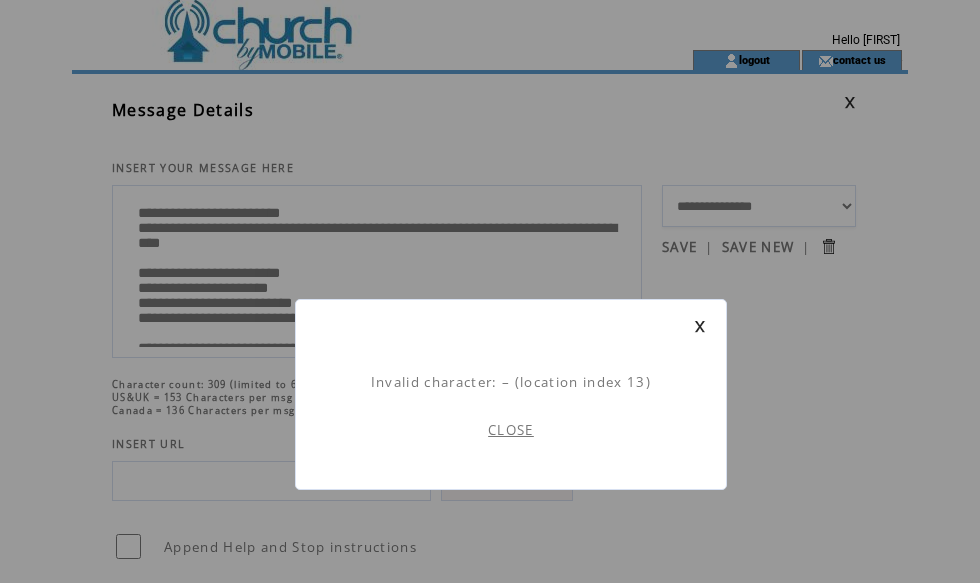 click at bounding box center (700, 326) 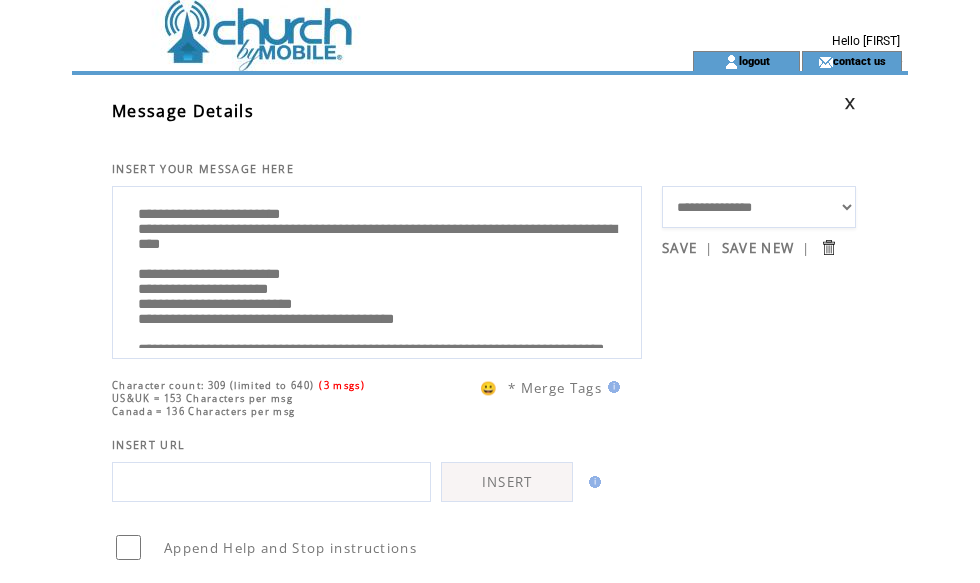 click on "**********" at bounding box center (377, 270) 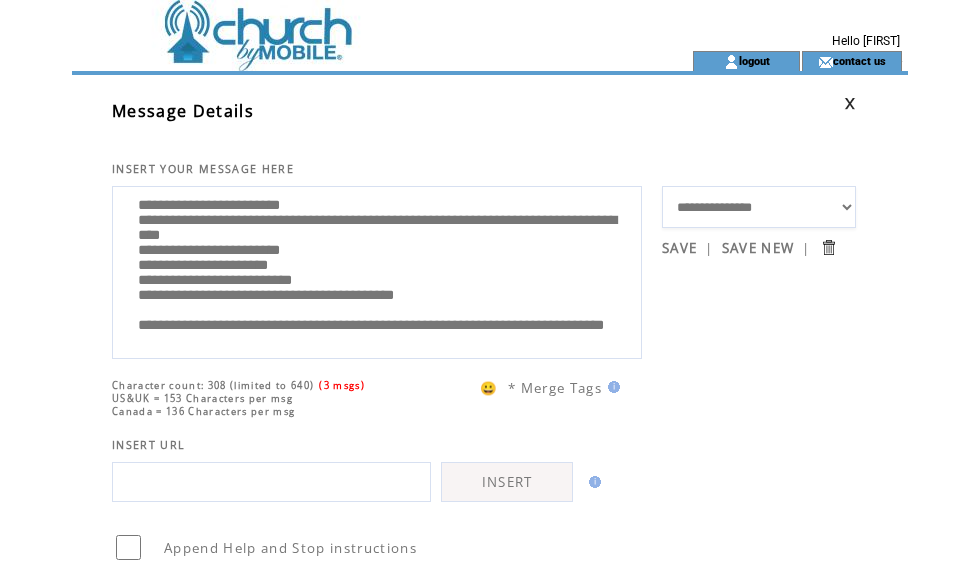 scroll, scrollTop: 75, scrollLeft: 0, axis: vertical 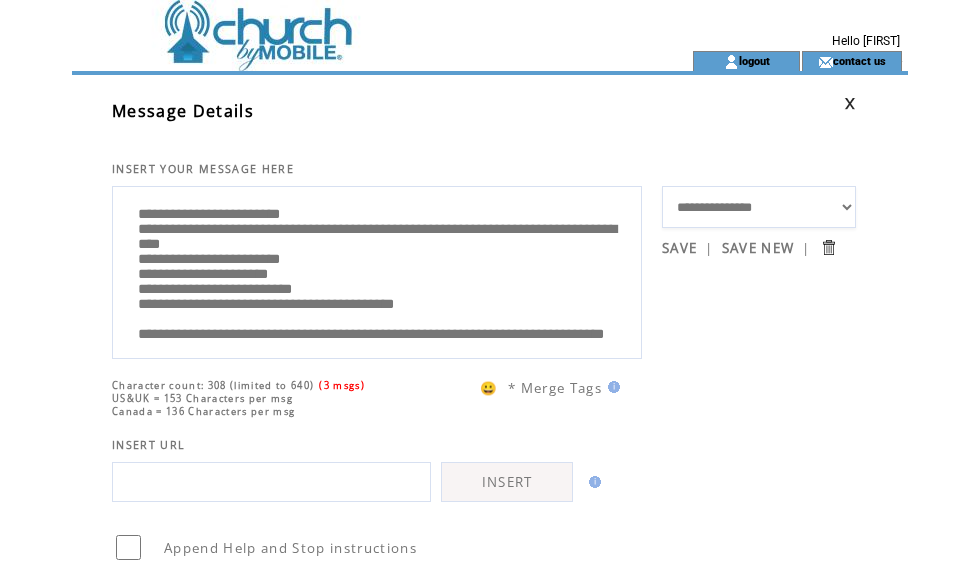 click on "**********" at bounding box center [377, 270] 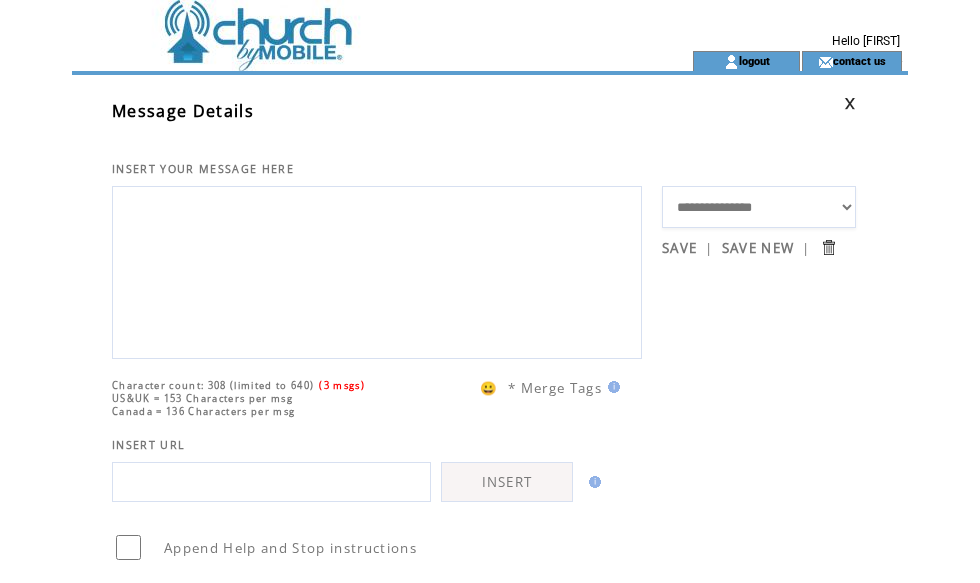 scroll, scrollTop: 0, scrollLeft: 0, axis: both 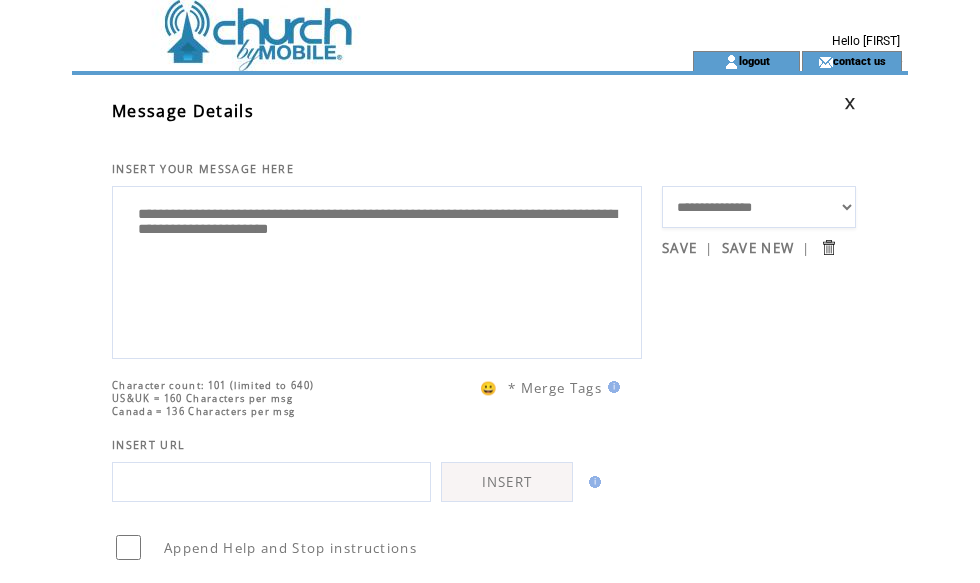 type on "**********" 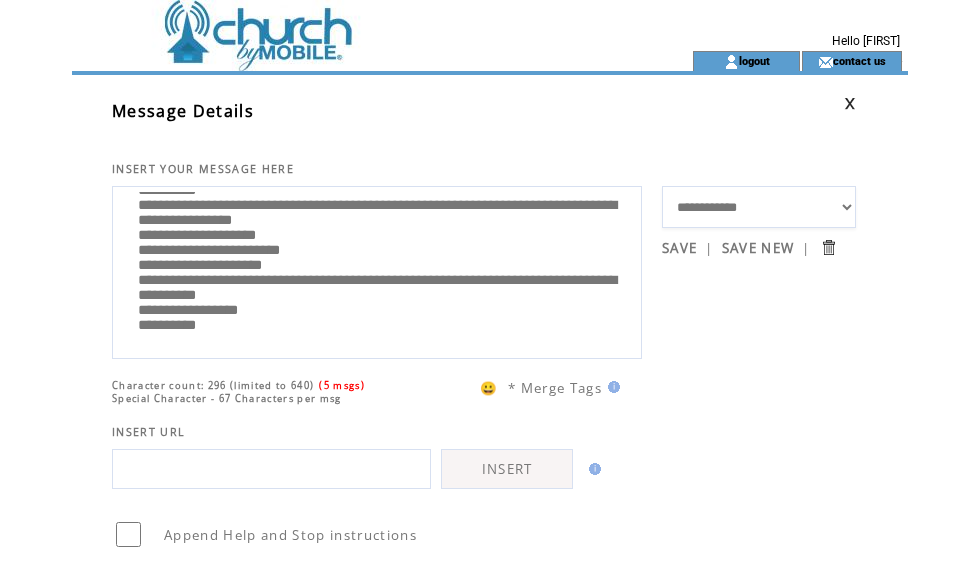 scroll, scrollTop: 49, scrollLeft: 0, axis: vertical 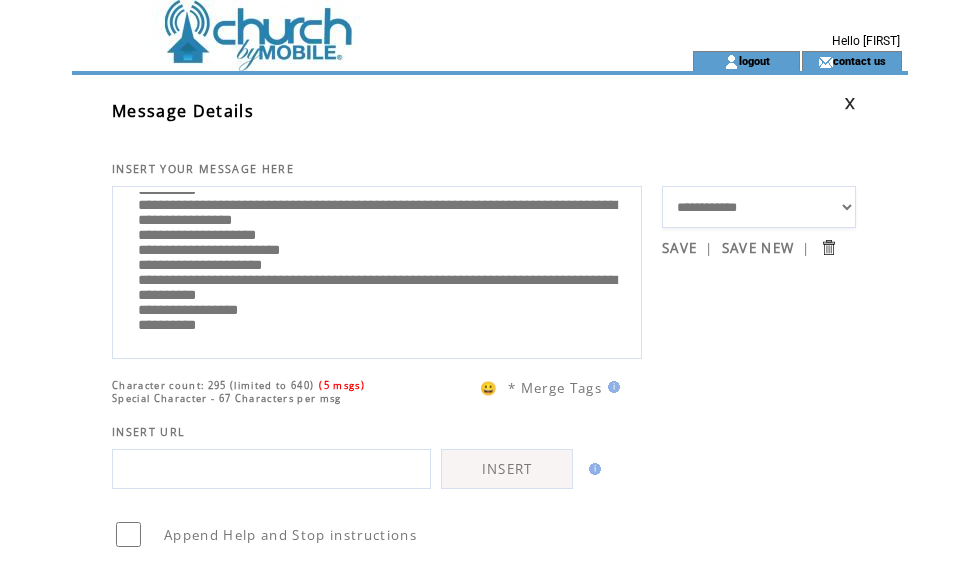 click on "**********" at bounding box center [377, 270] 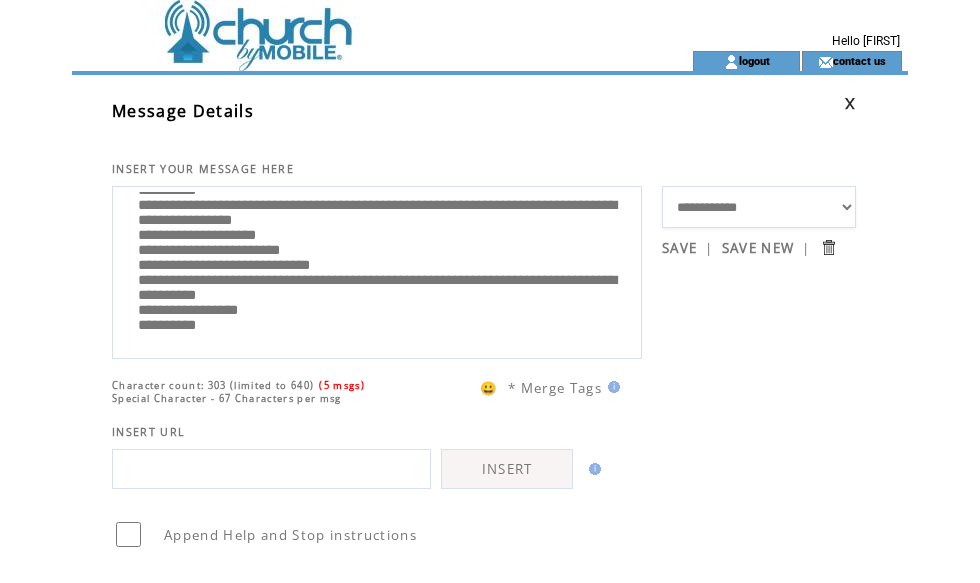click on "**********" at bounding box center [377, 270] 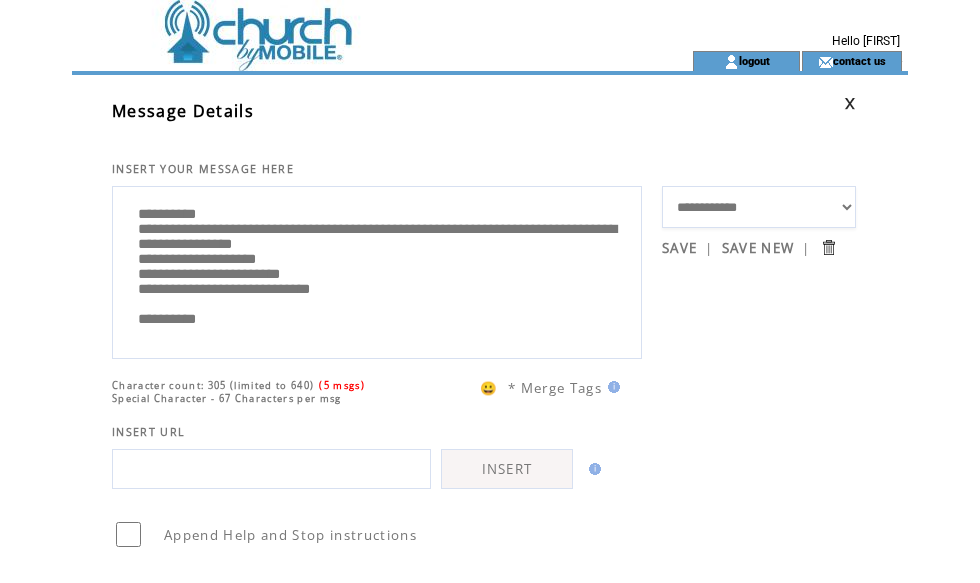 scroll, scrollTop: 46, scrollLeft: 0, axis: vertical 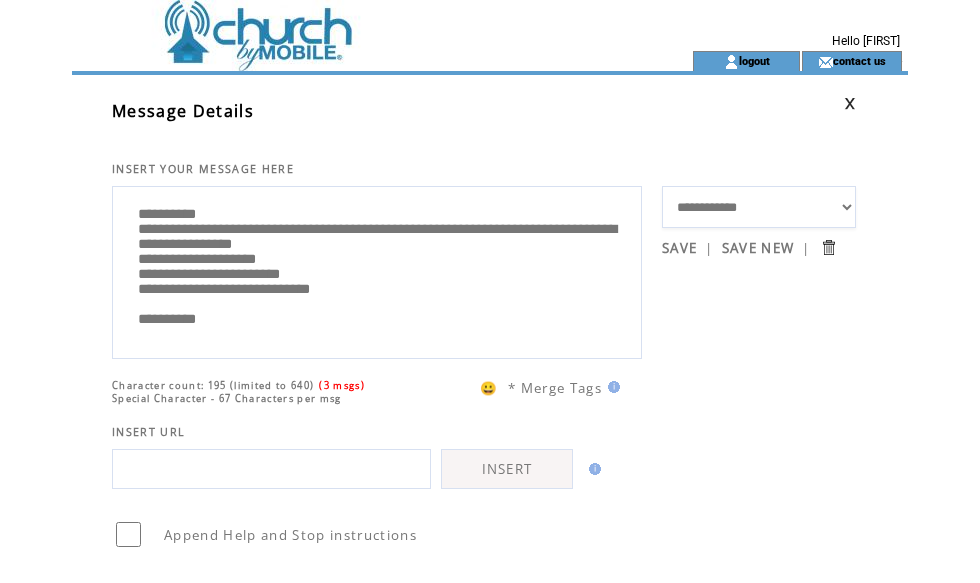 paste on "**********" 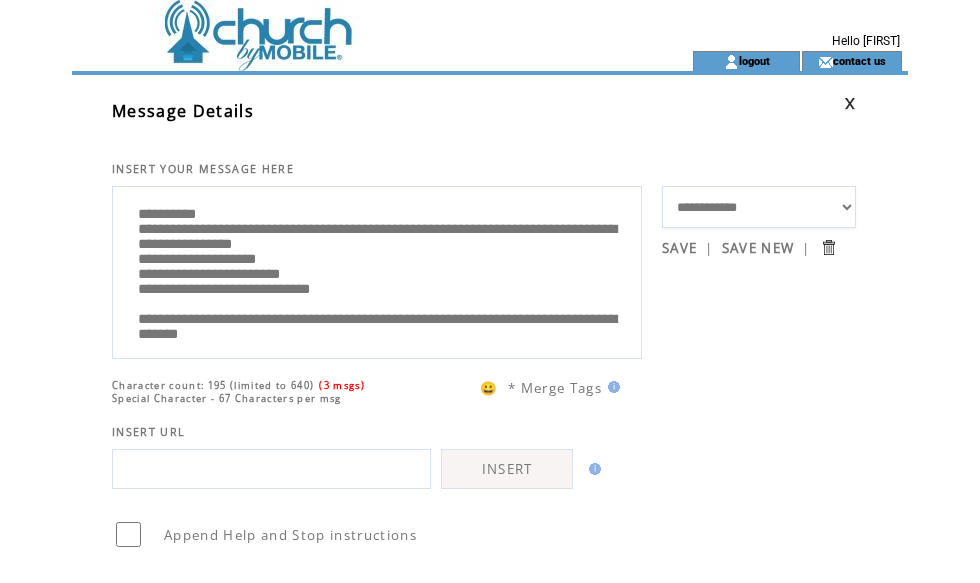 scroll, scrollTop: 0, scrollLeft: 0, axis: both 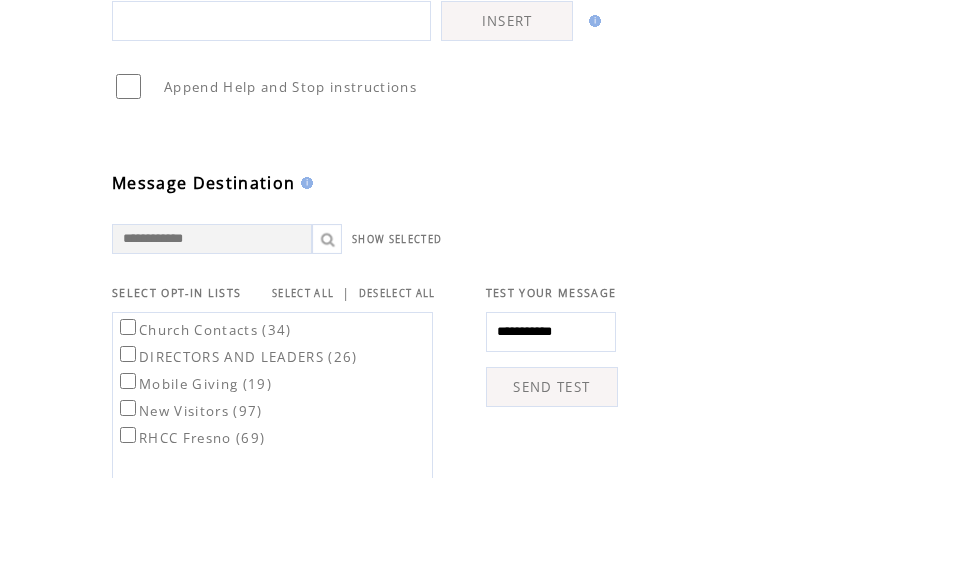type on "**********" 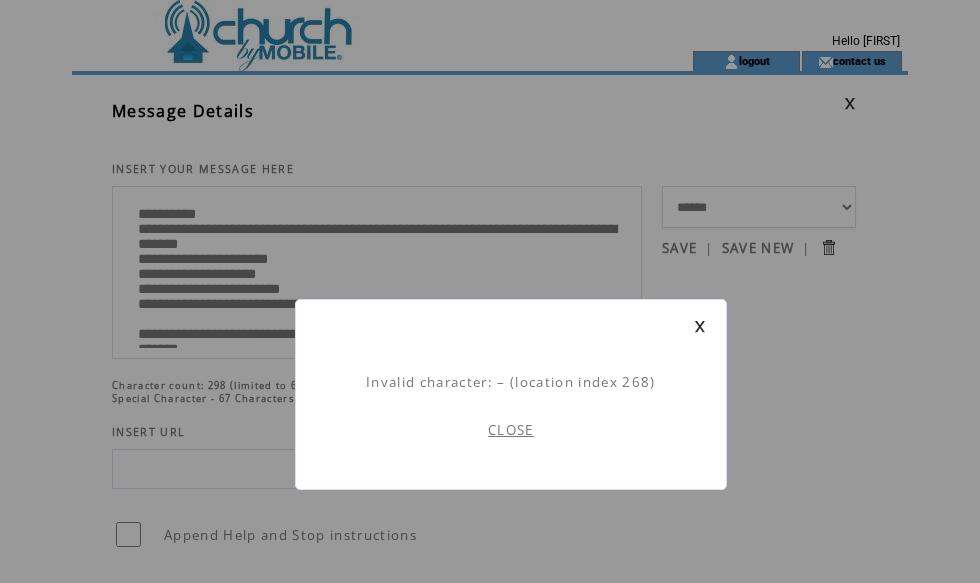 scroll, scrollTop: 1, scrollLeft: 0, axis: vertical 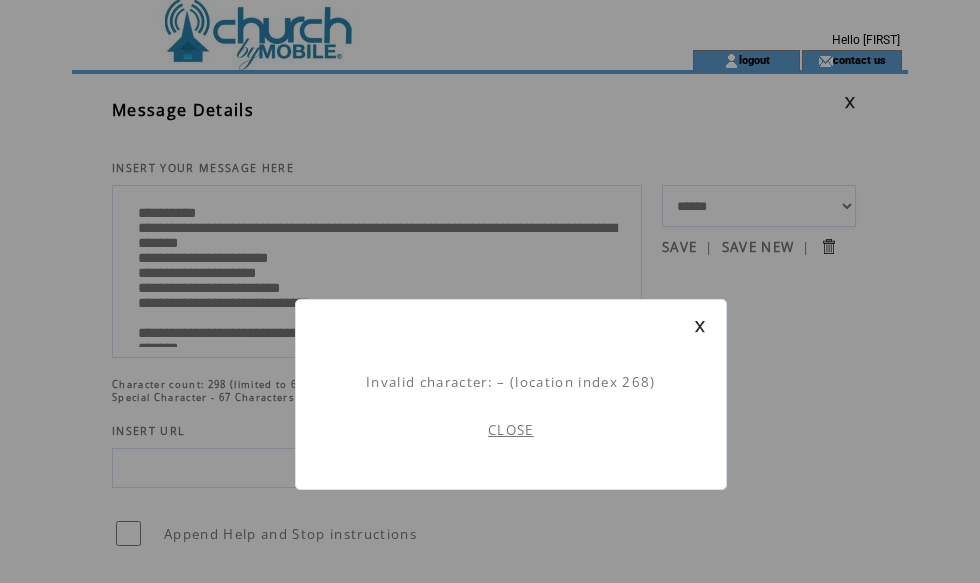 click on "Invalid character: – (location index 268)
CLOSE" at bounding box center (511, 394) 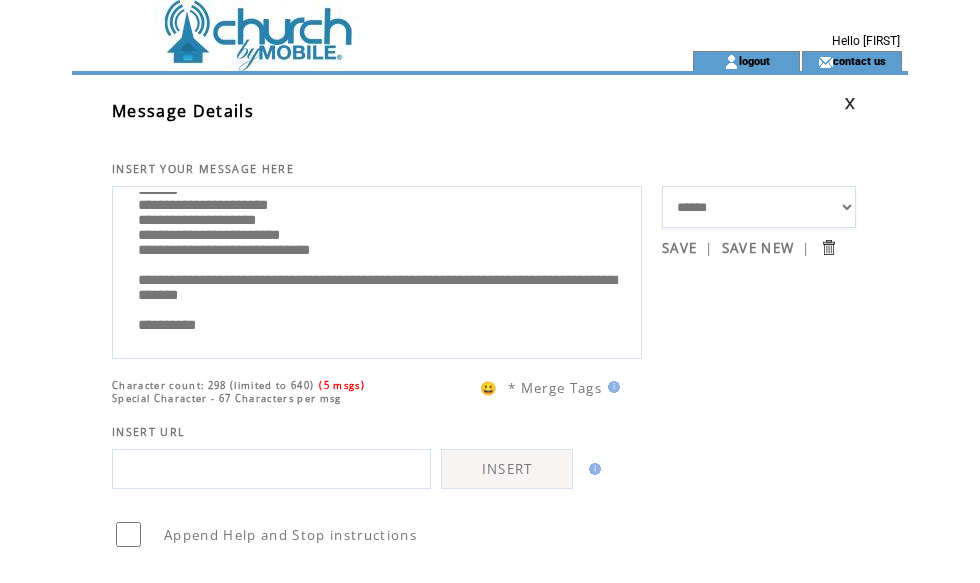 scroll, scrollTop: 116, scrollLeft: 0, axis: vertical 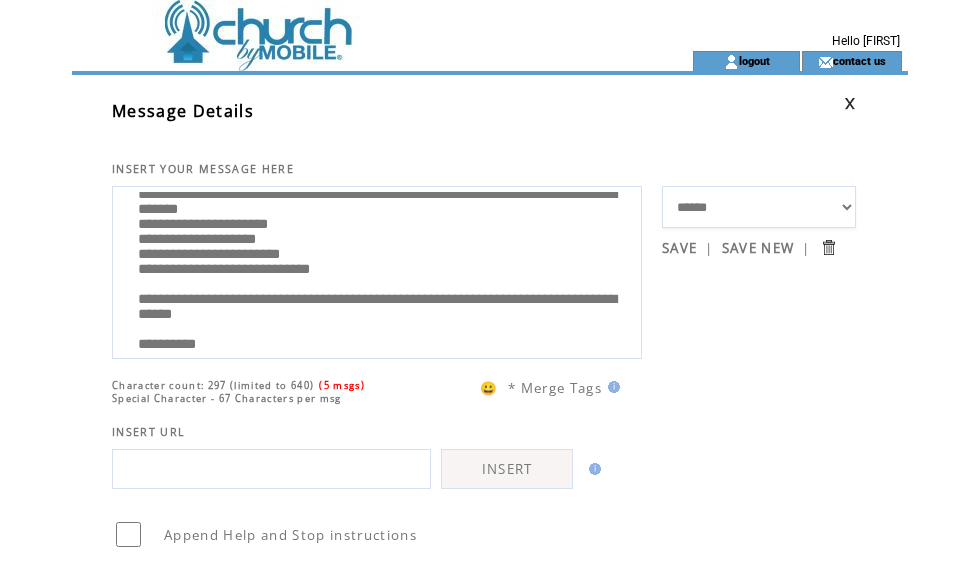 click on "**********" at bounding box center (377, 270) 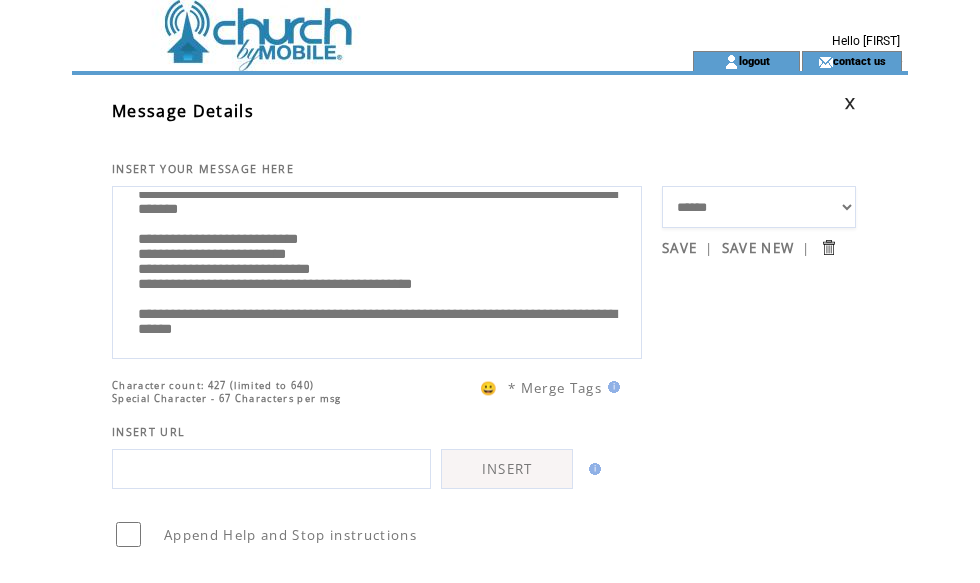 scroll, scrollTop: 42, scrollLeft: 0, axis: vertical 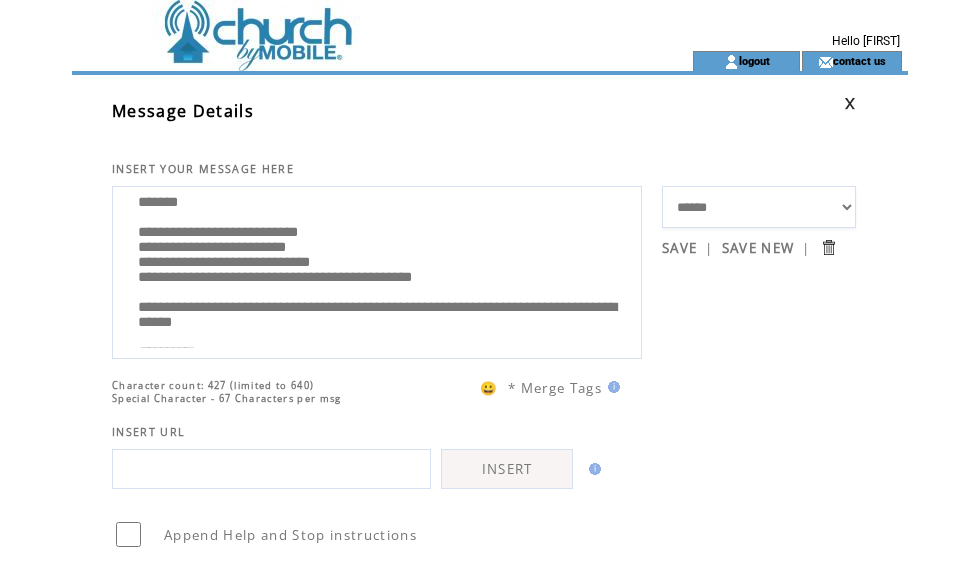 click on "**********" at bounding box center (377, 270) 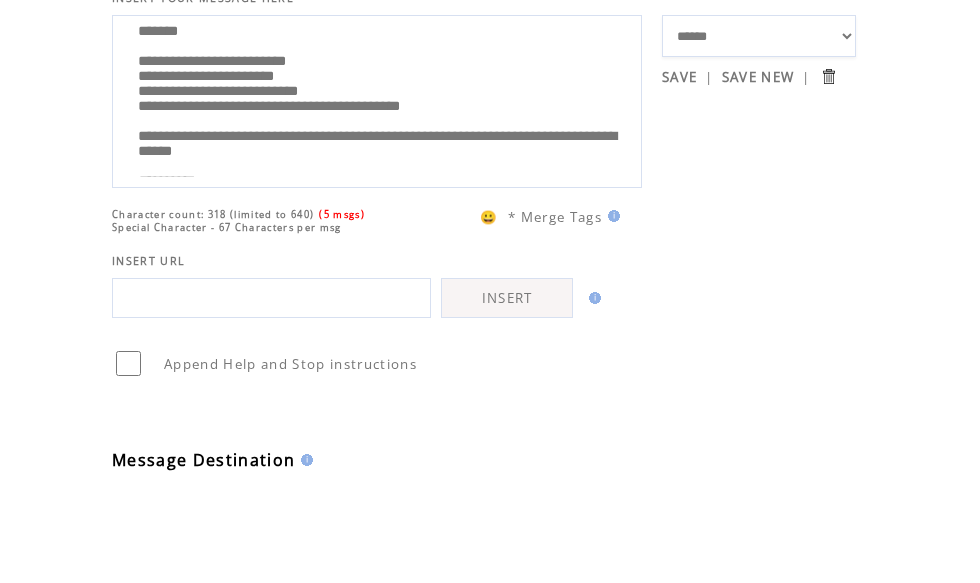 scroll, scrollTop: 96, scrollLeft: 0, axis: vertical 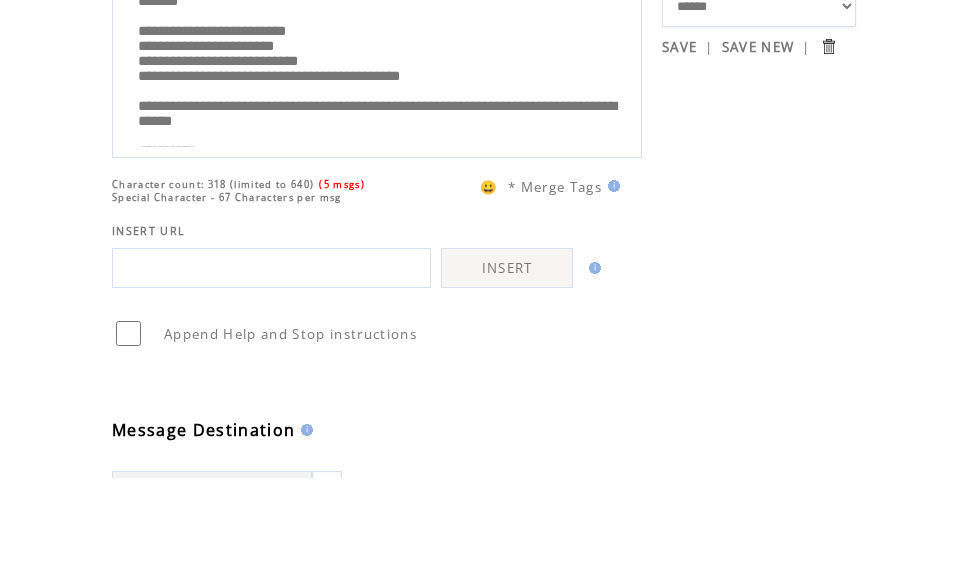 click on "**********" at bounding box center (377, 174) 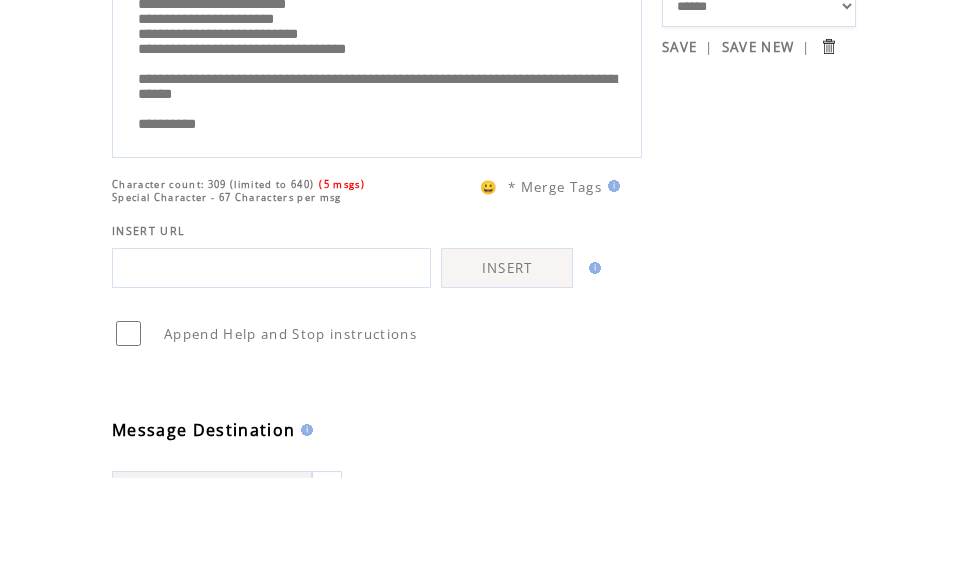 scroll, scrollTop: 167, scrollLeft: 0, axis: vertical 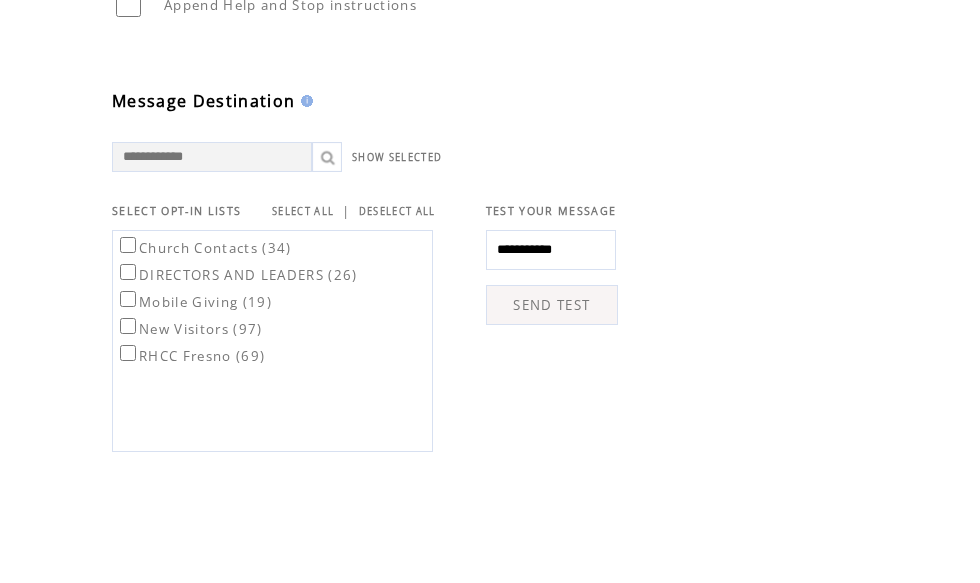 type on "**********" 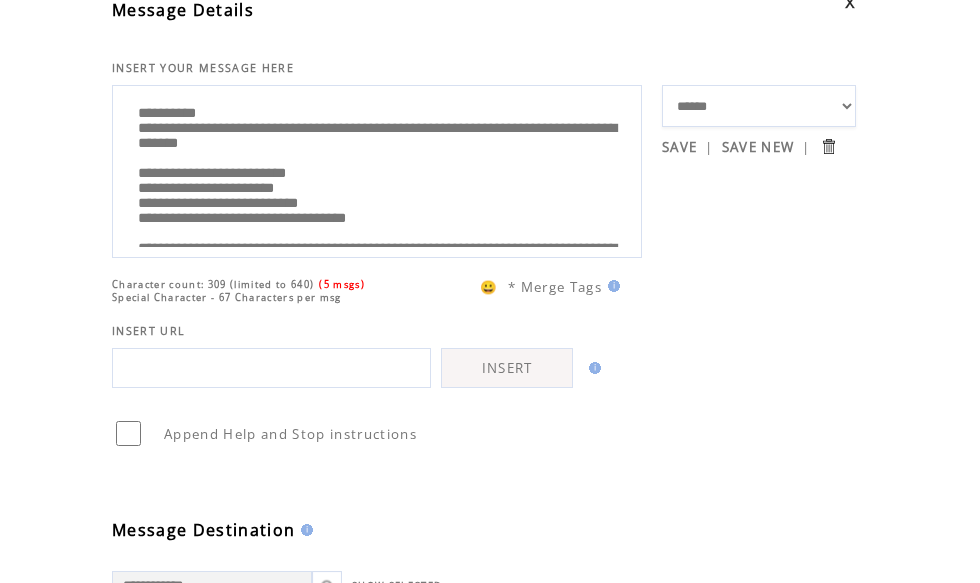 scroll, scrollTop: 103, scrollLeft: 0, axis: vertical 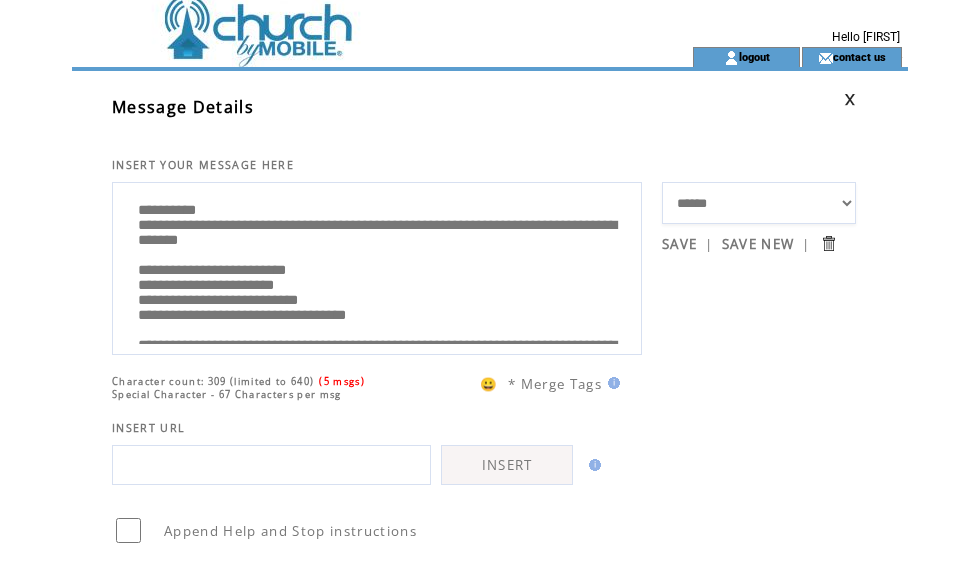 click on "**********" at bounding box center (377, 266) 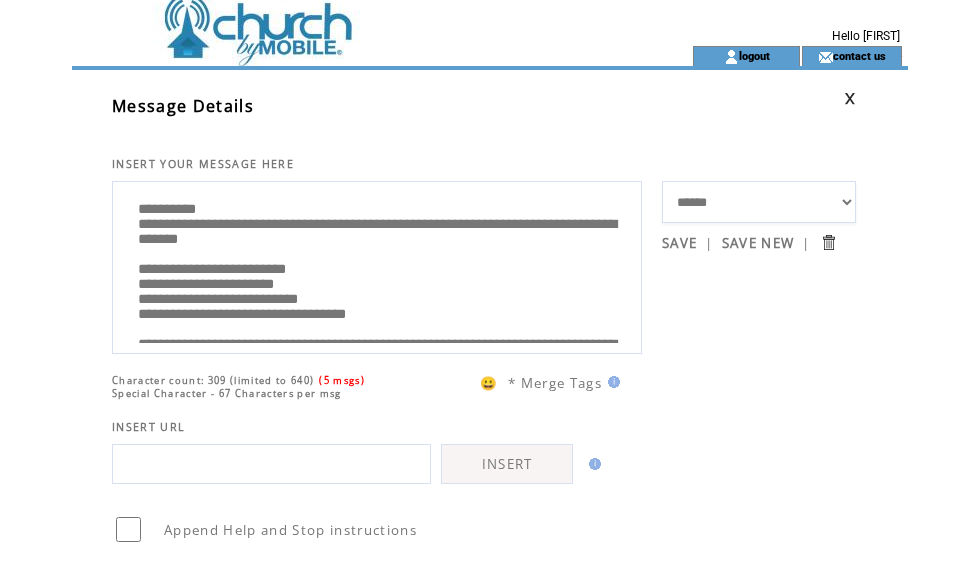 scroll, scrollTop: 4, scrollLeft: 0, axis: vertical 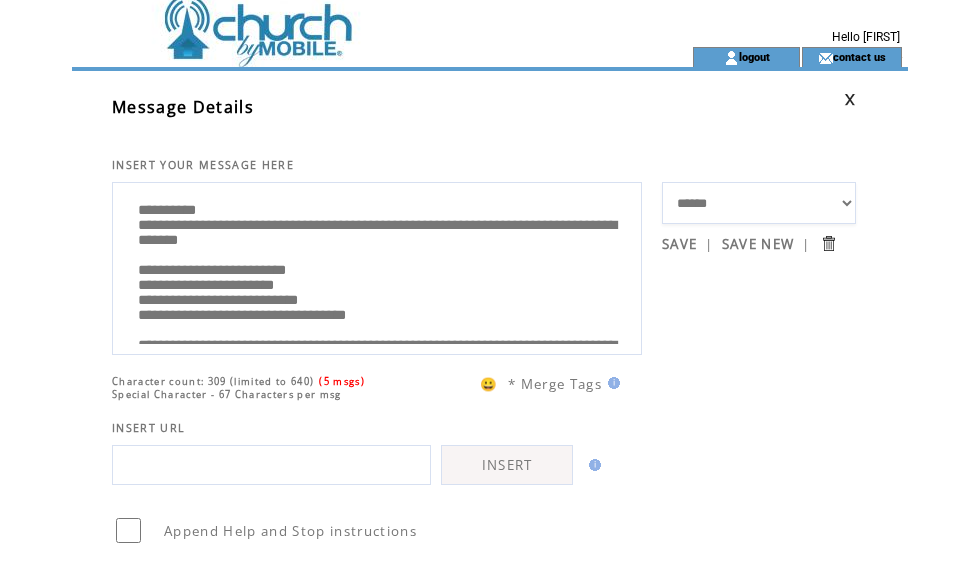 click on "**********" at bounding box center [377, 266] 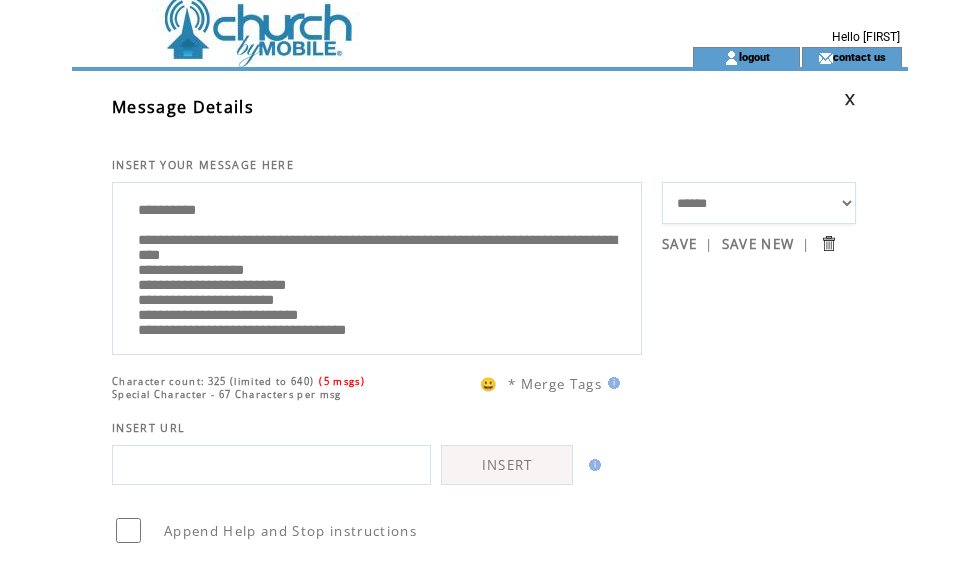 scroll, scrollTop: 0, scrollLeft: 0, axis: both 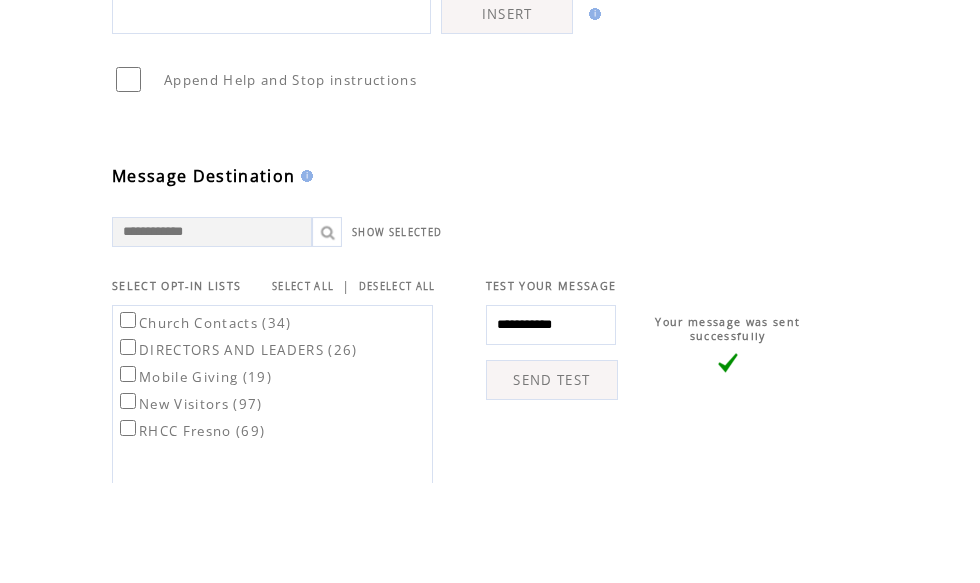 type on "**********" 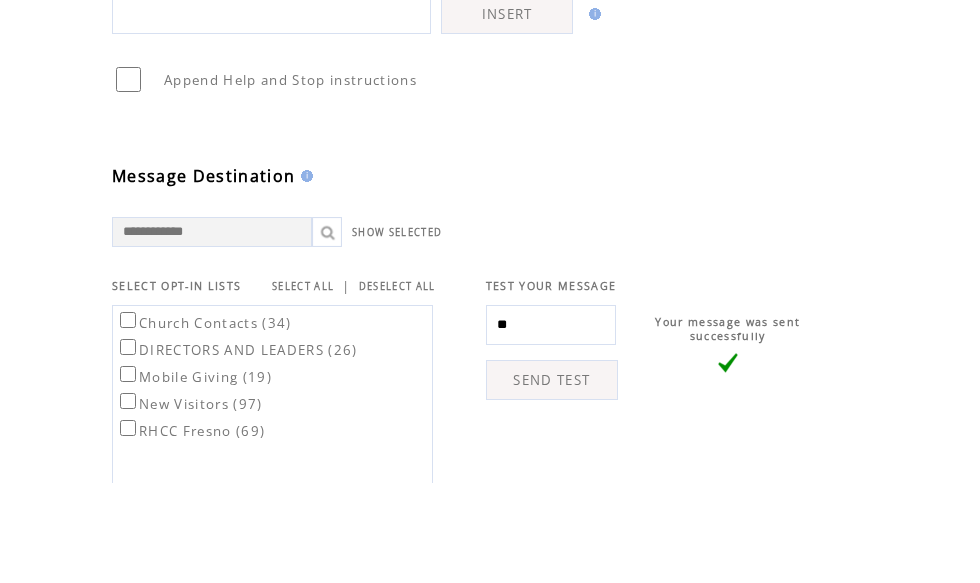 type on "*" 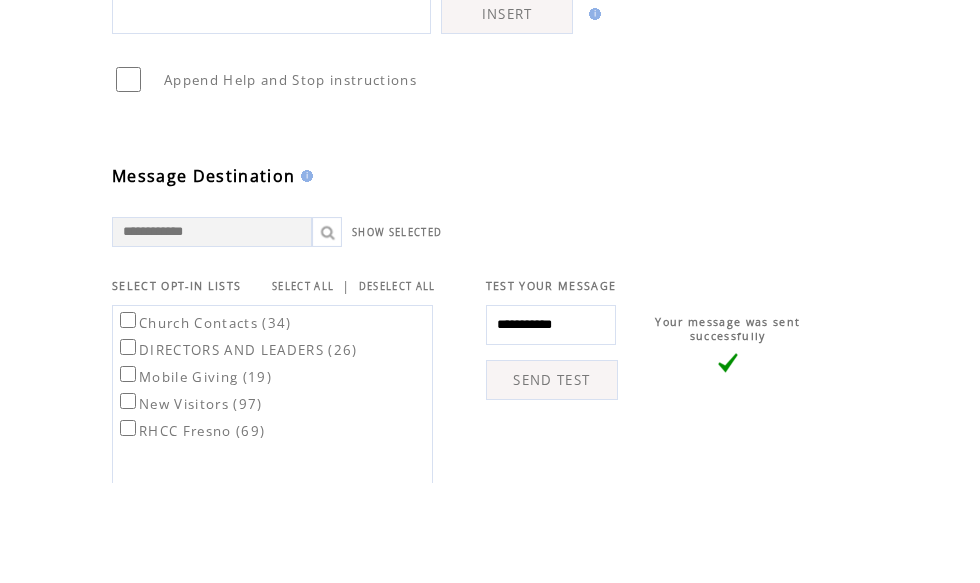 type on "**********" 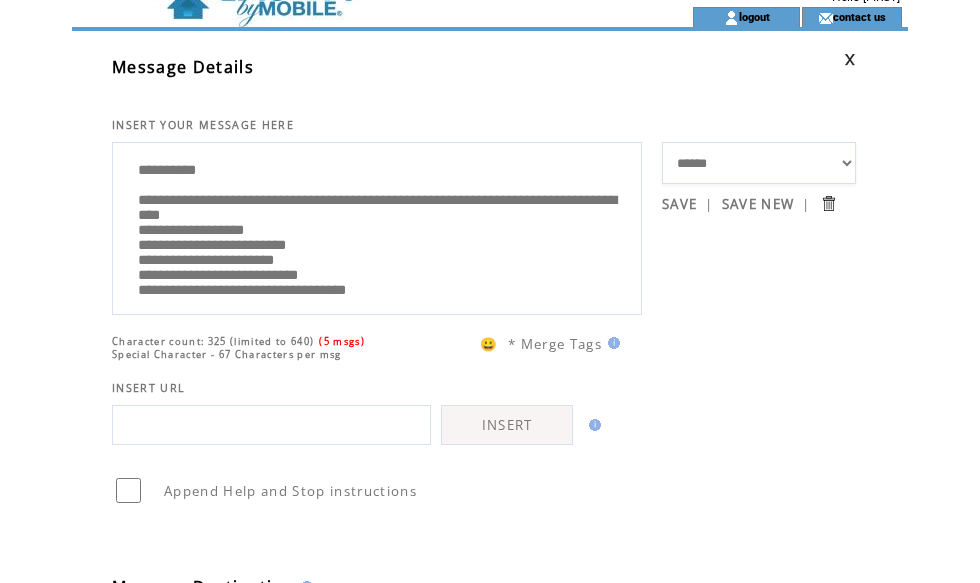 scroll, scrollTop: 32, scrollLeft: 0, axis: vertical 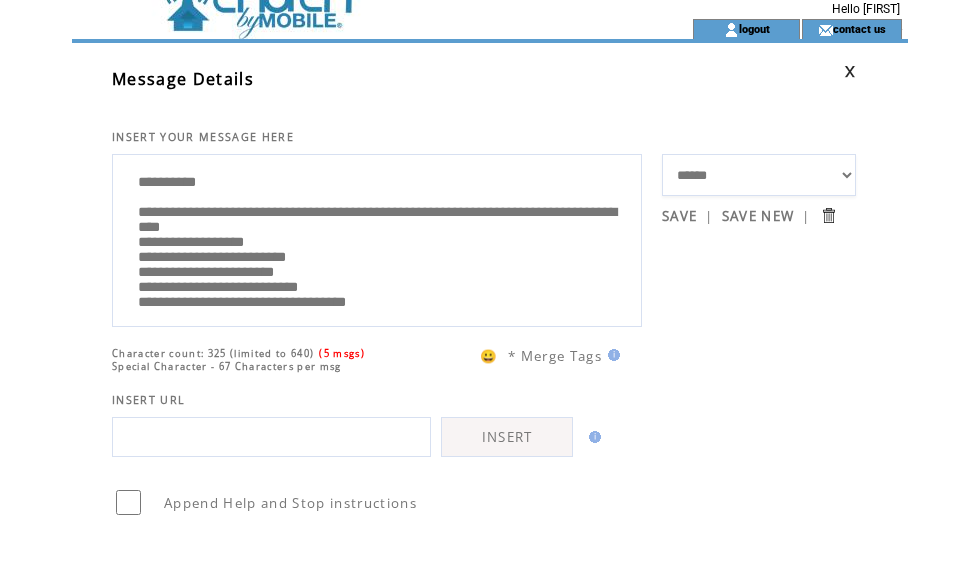 click on "**********" at bounding box center [377, 238] 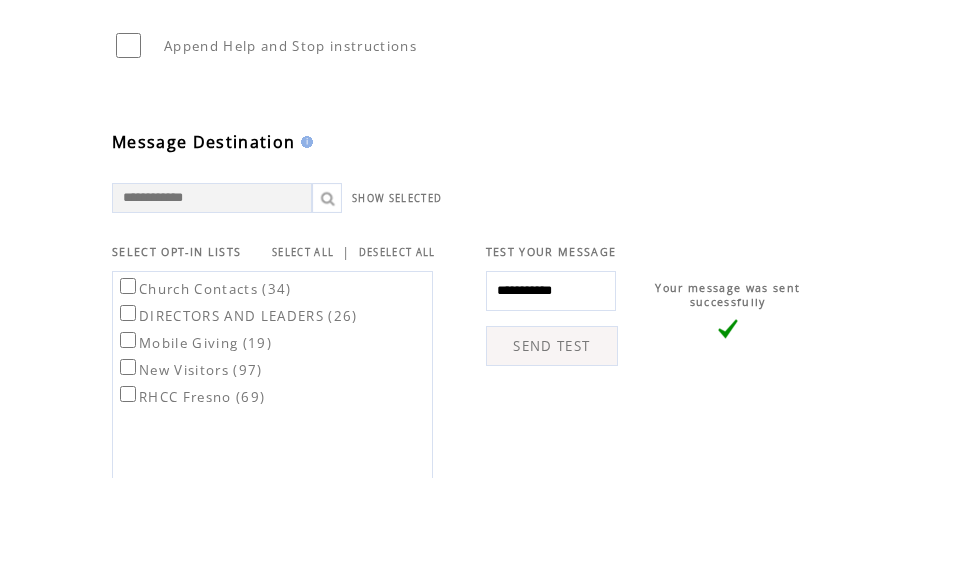 scroll, scrollTop: 437, scrollLeft: 0, axis: vertical 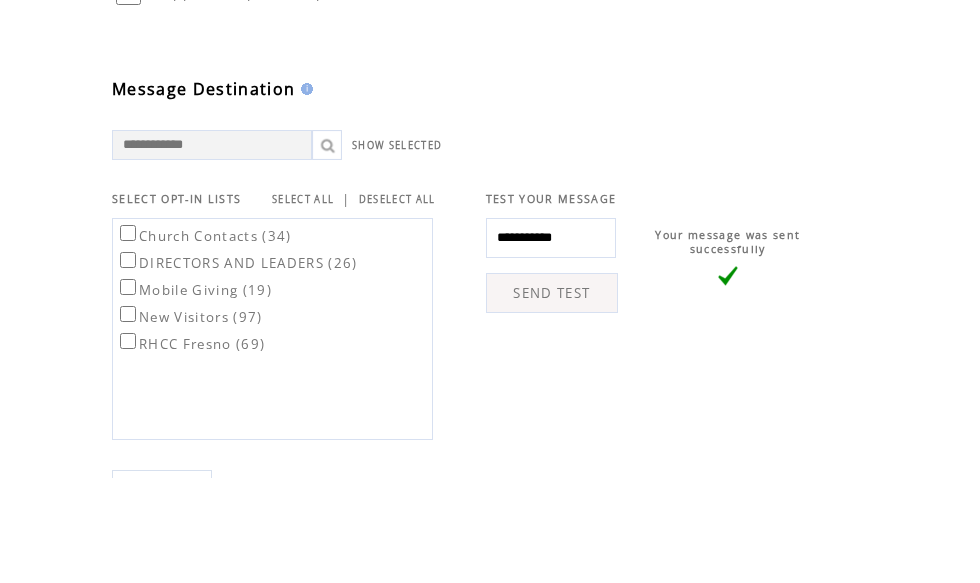 click on "SEND TEST" at bounding box center (552, 398) 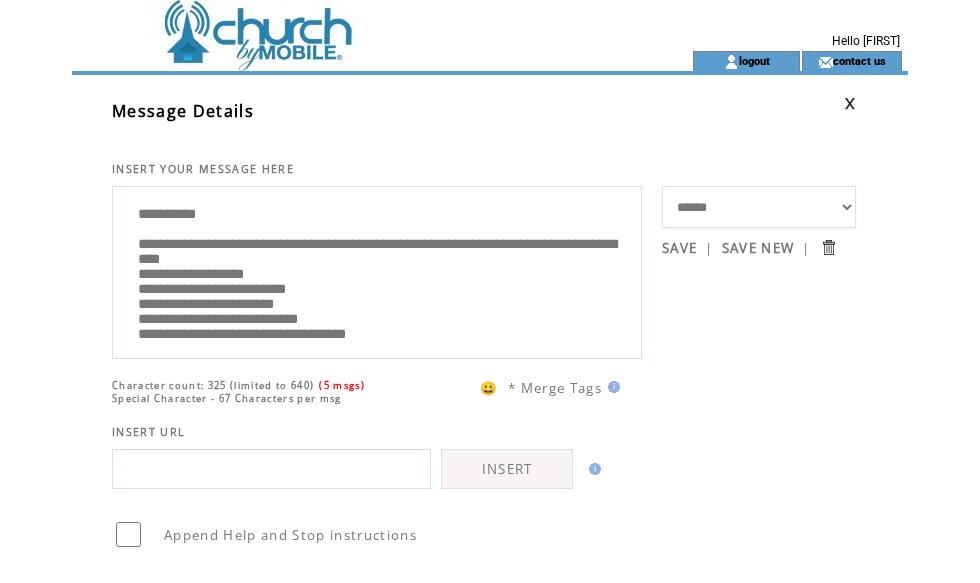 scroll, scrollTop: 0, scrollLeft: 0, axis: both 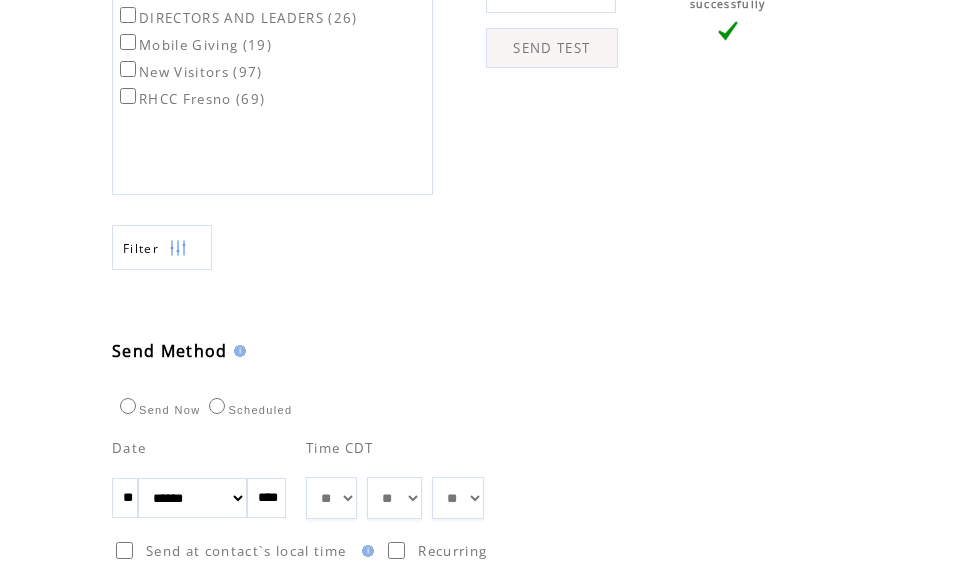 click on "** 	 ** 	 ** 	 ** 	 ** 	 ** 	 ** 	 ** 	 ** 	 ** 	 ** 	 ** 	 **" at bounding box center (331, 498) 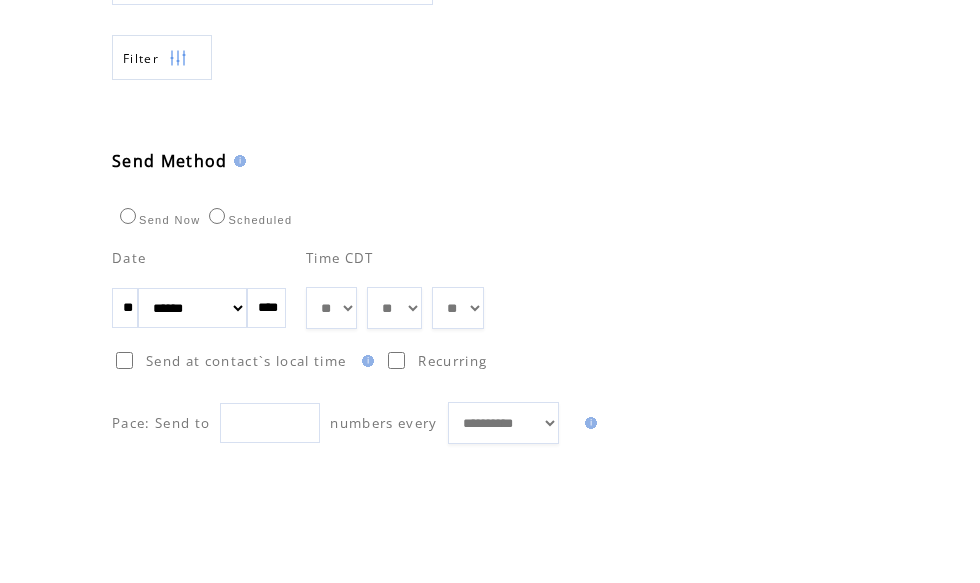 scroll, scrollTop: 873, scrollLeft: 0, axis: vertical 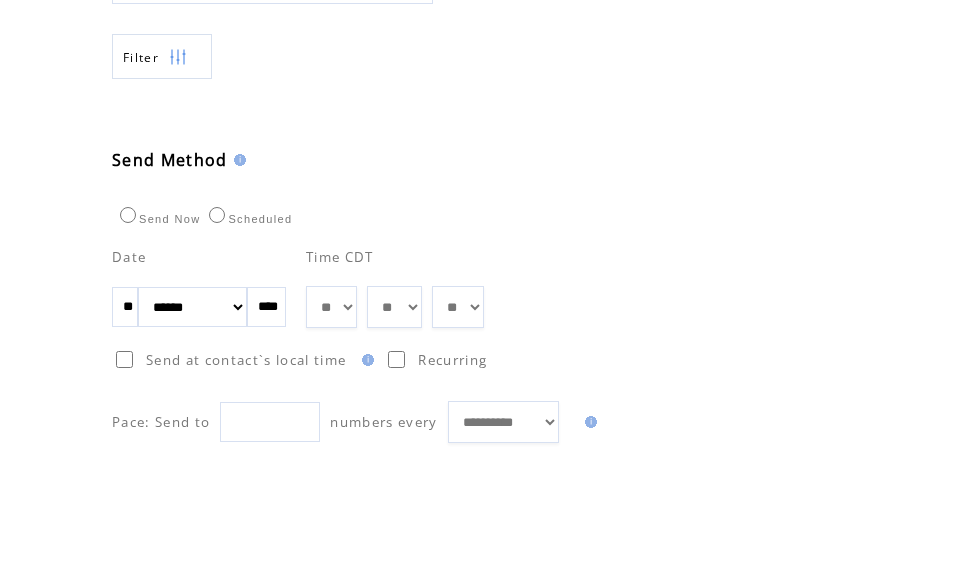 type on "**" 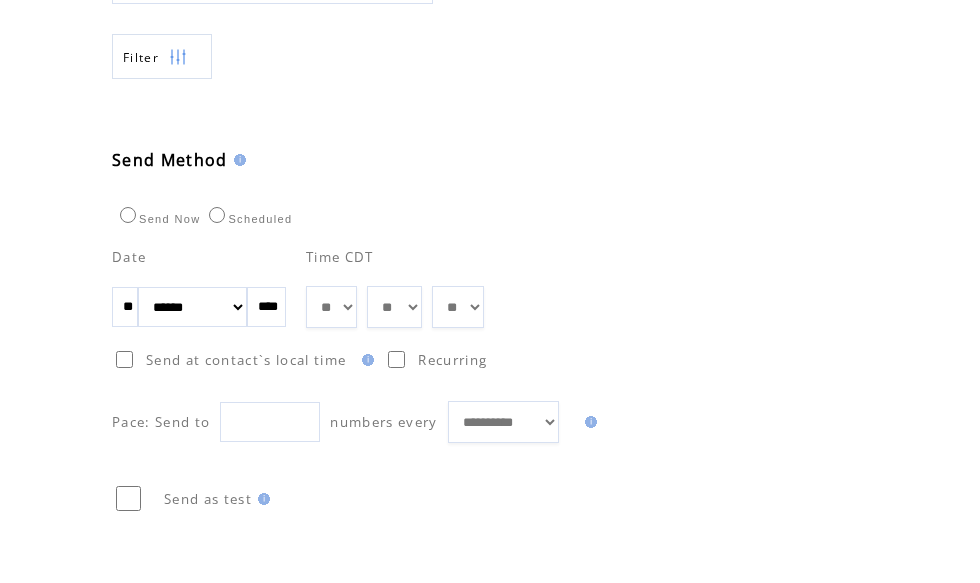 scroll, scrollTop: 978, scrollLeft: 0, axis: vertical 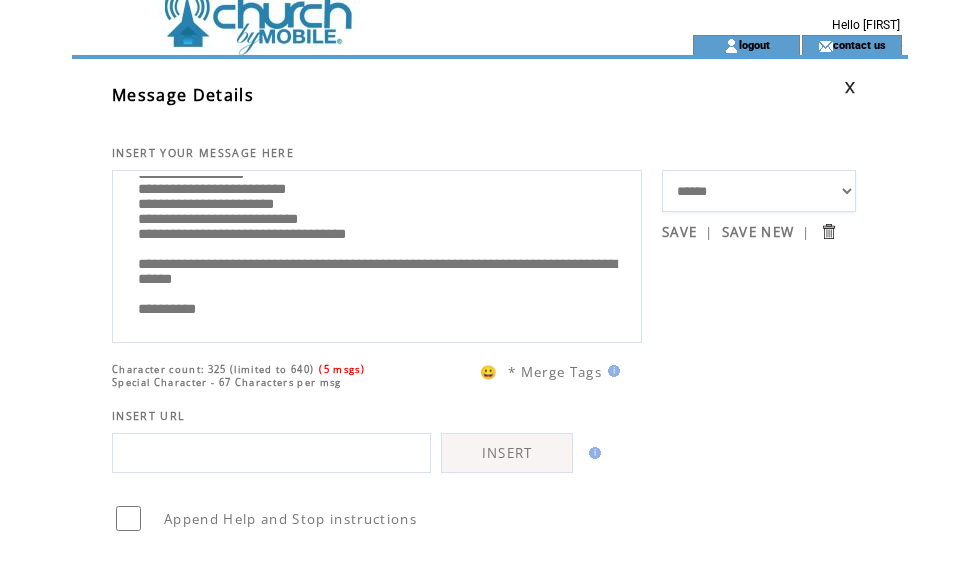 click on "**********" at bounding box center (377, 255) 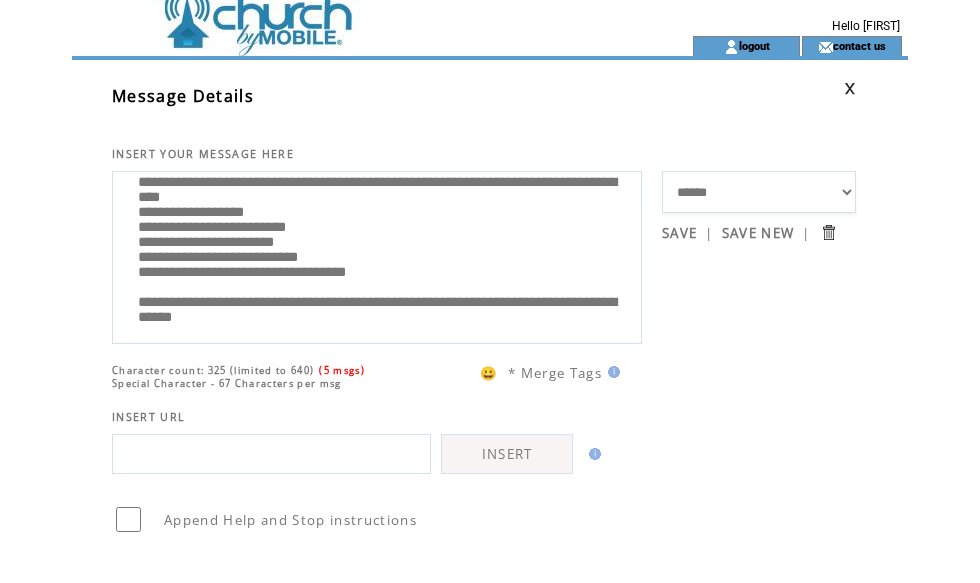 scroll, scrollTop: 68, scrollLeft: 0, axis: vertical 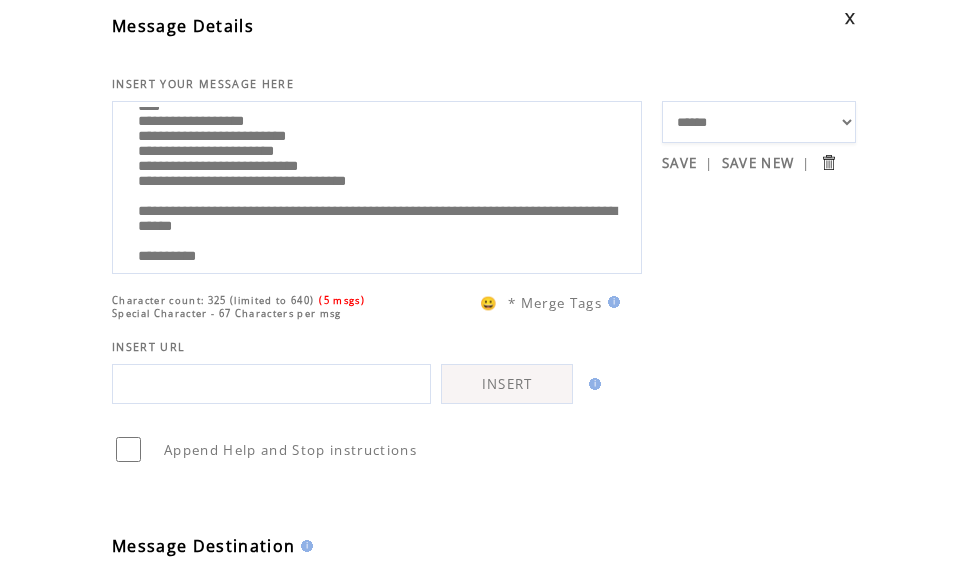 click on "**********" at bounding box center [377, 185] 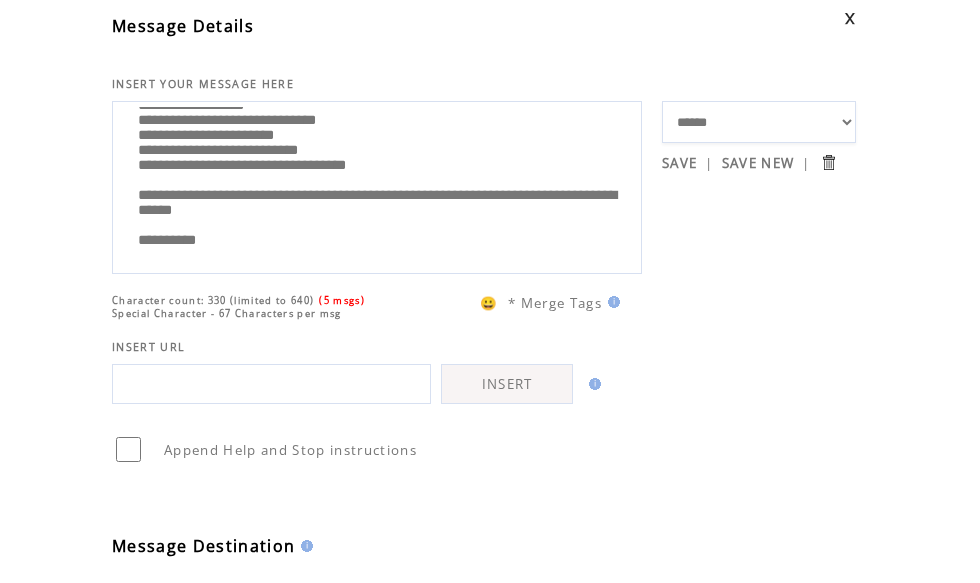 scroll, scrollTop: 188, scrollLeft: 0, axis: vertical 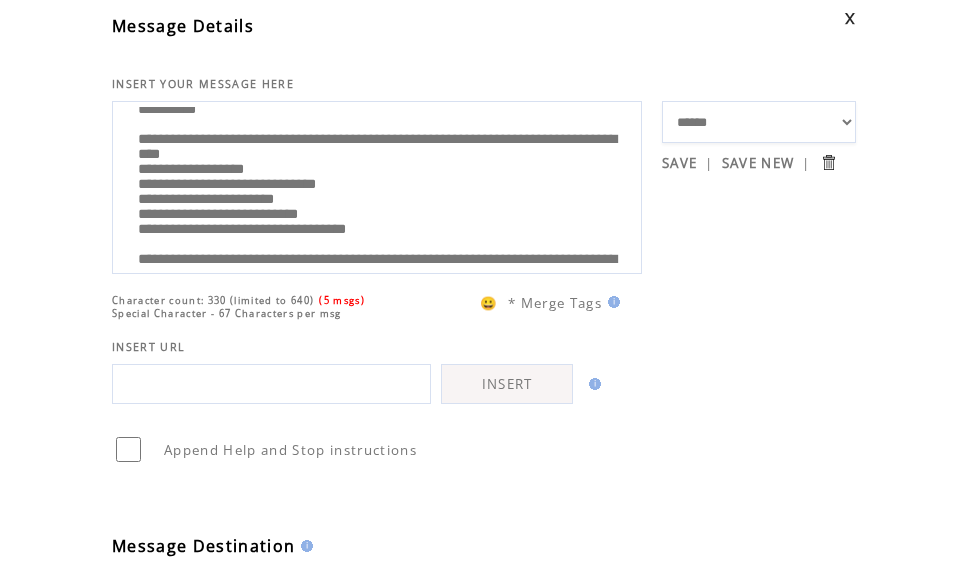 click on "**********" at bounding box center [377, 185] 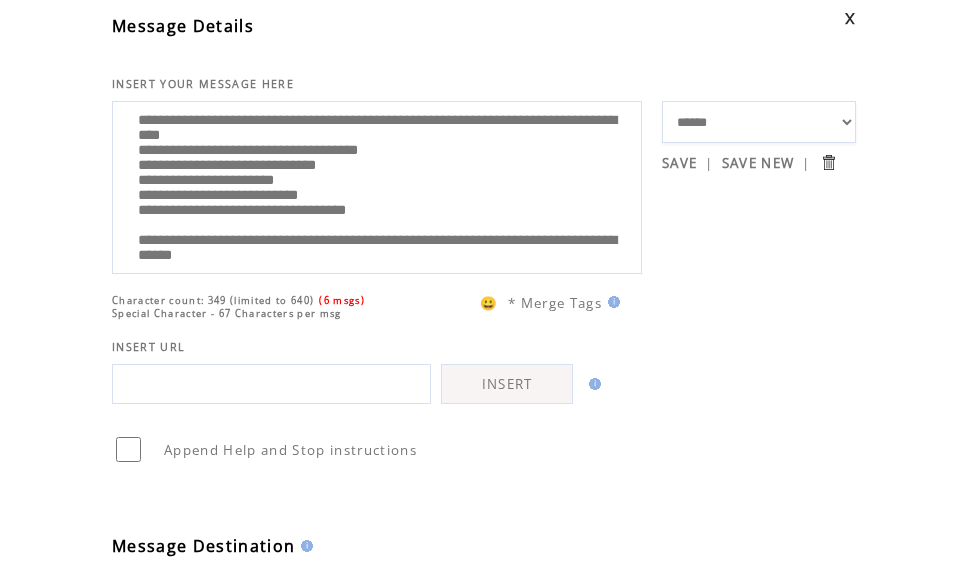 scroll, scrollTop: 40, scrollLeft: 0, axis: vertical 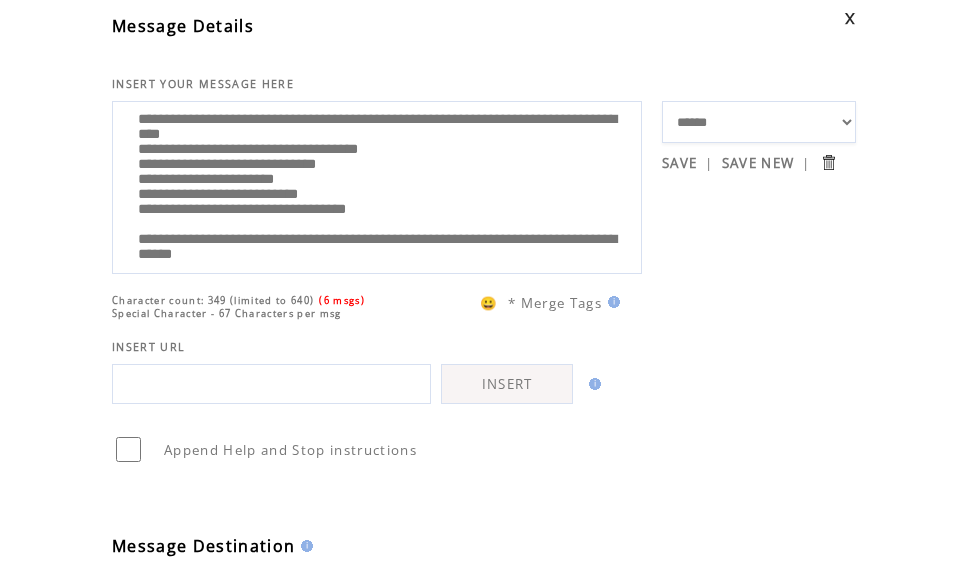 click on "**********" at bounding box center (377, 185) 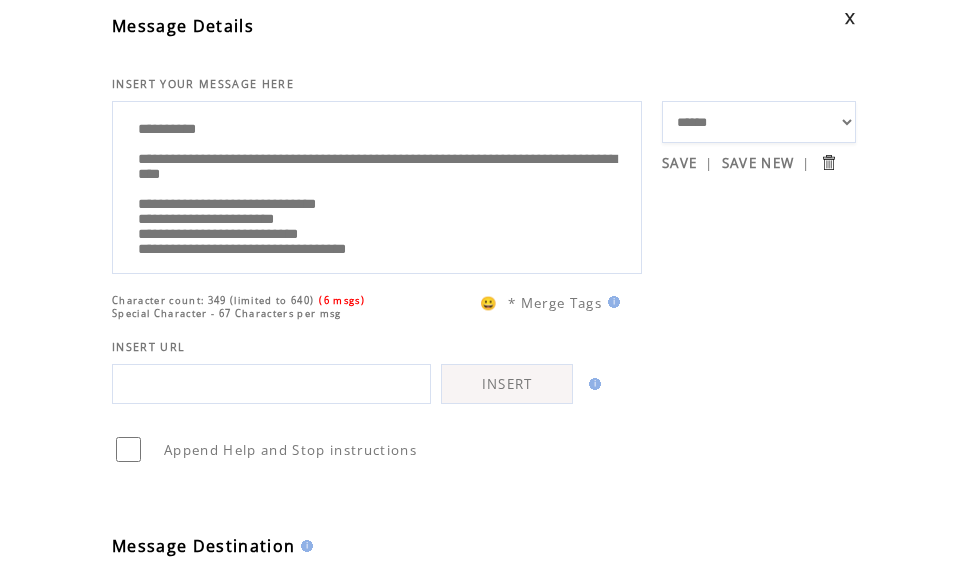 scroll, scrollTop: 0, scrollLeft: 0, axis: both 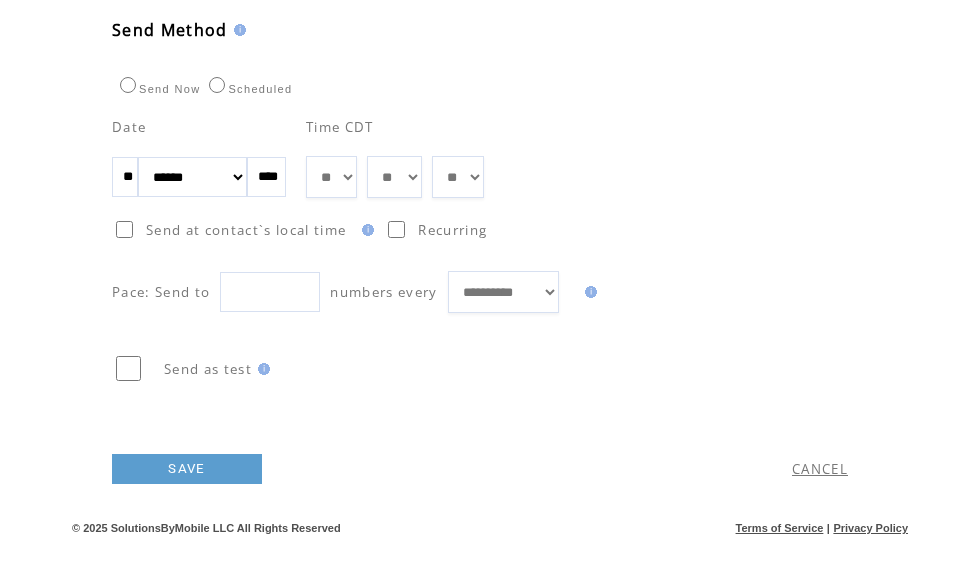 type on "**********" 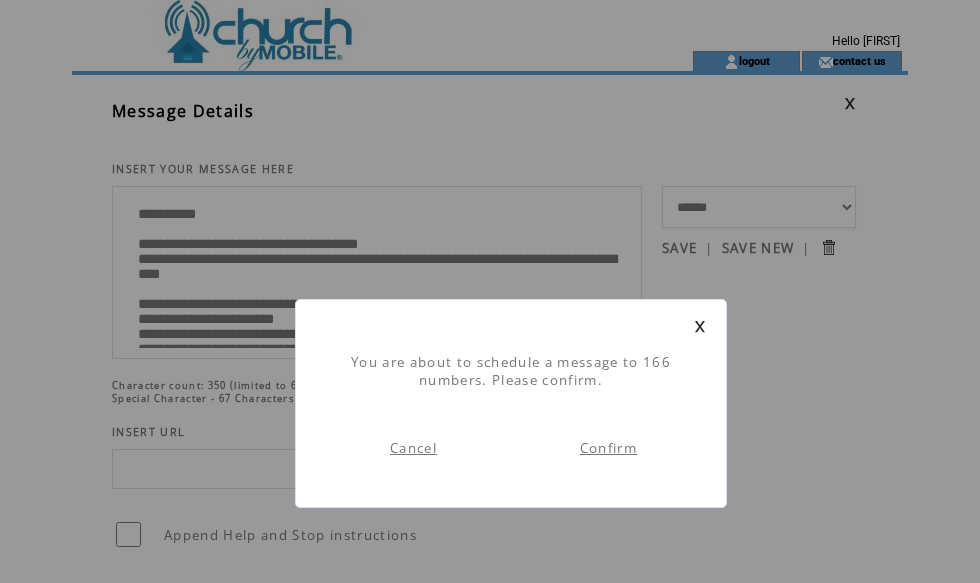 scroll, scrollTop: 1, scrollLeft: 0, axis: vertical 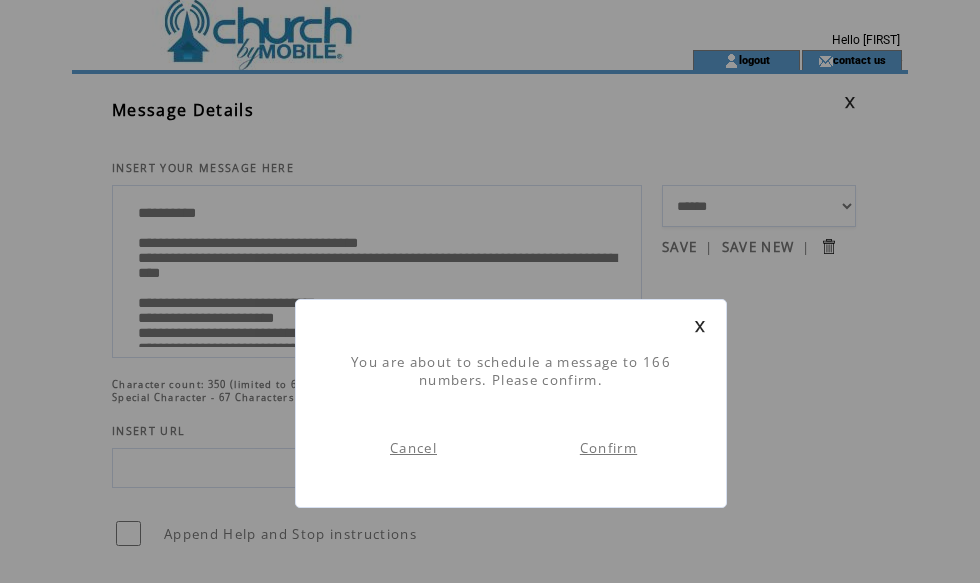 click on "Confirm" at bounding box center (608, 448) 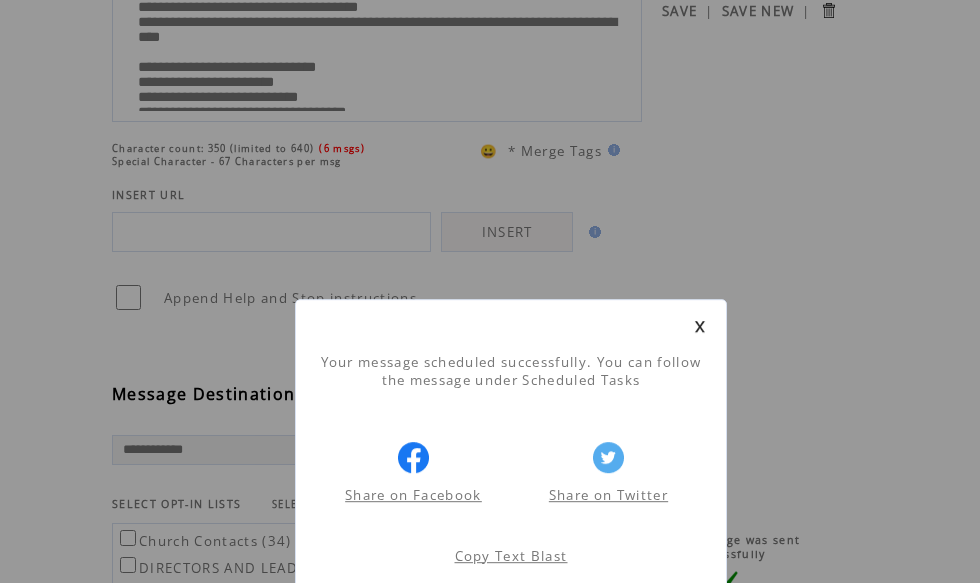 scroll, scrollTop: 242, scrollLeft: 0, axis: vertical 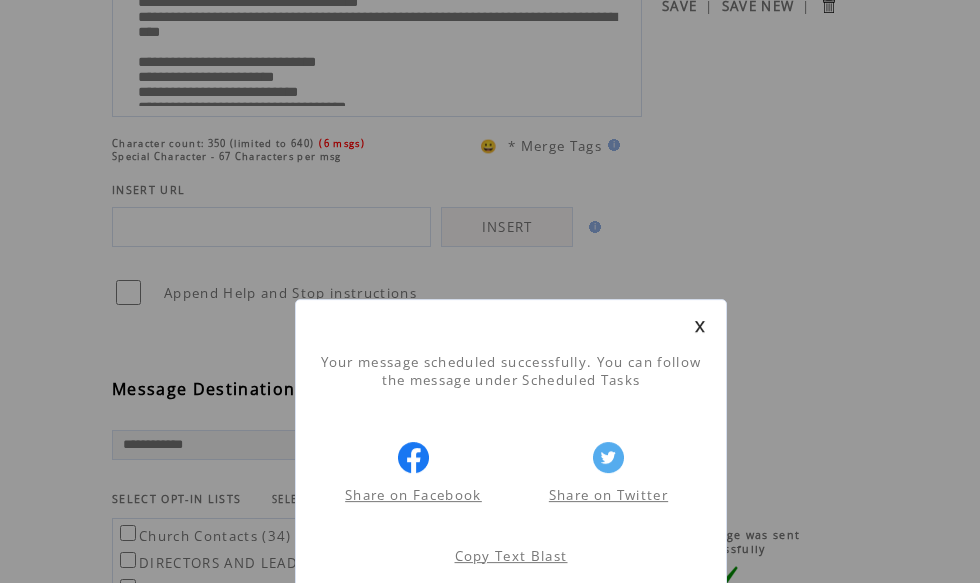 click on "Close" at bounding box center (511, 624) 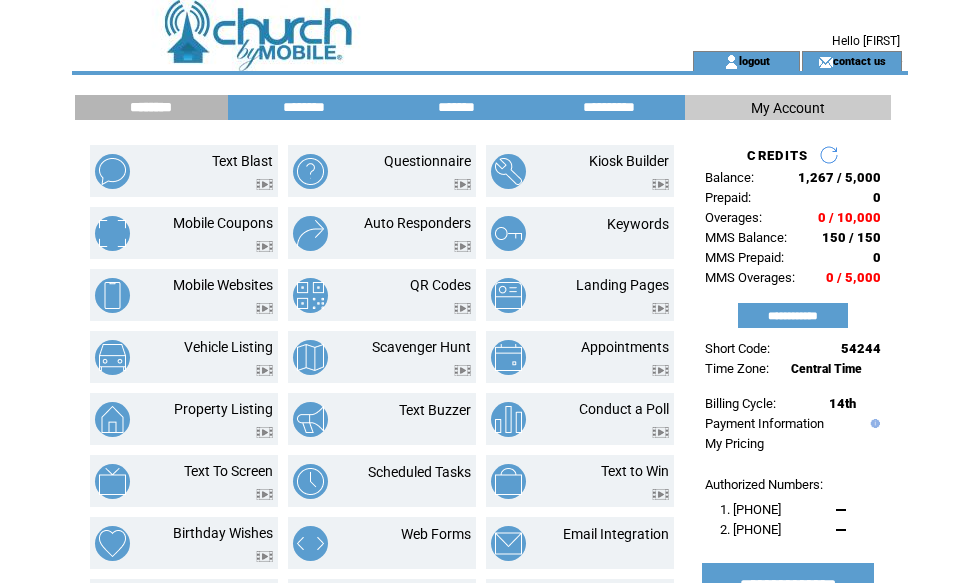 scroll, scrollTop: 0, scrollLeft: 0, axis: both 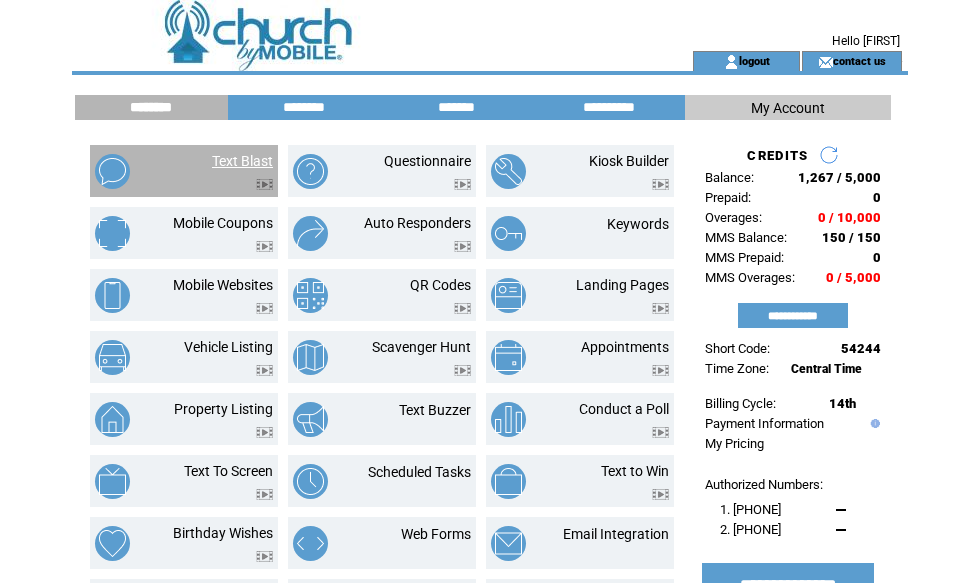 click on "Text Blast" at bounding box center [242, 161] 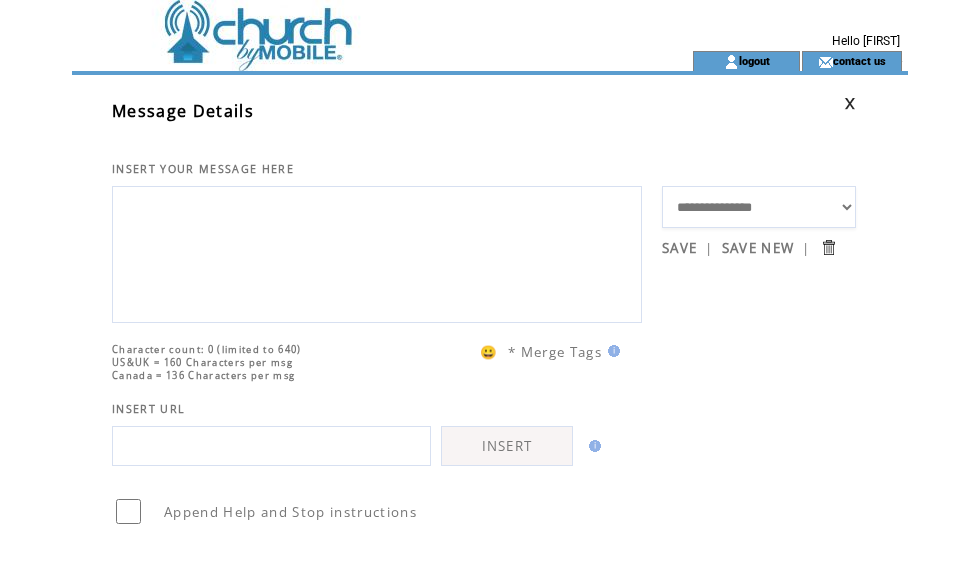 scroll, scrollTop: 0, scrollLeft: 0, axis: both 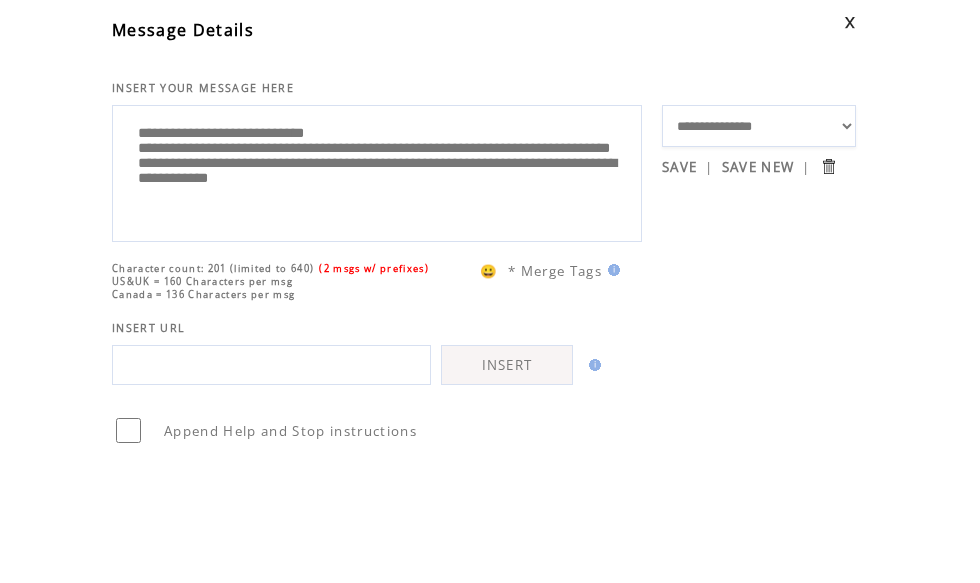 click on "**********" at bounding box center [377, 252] 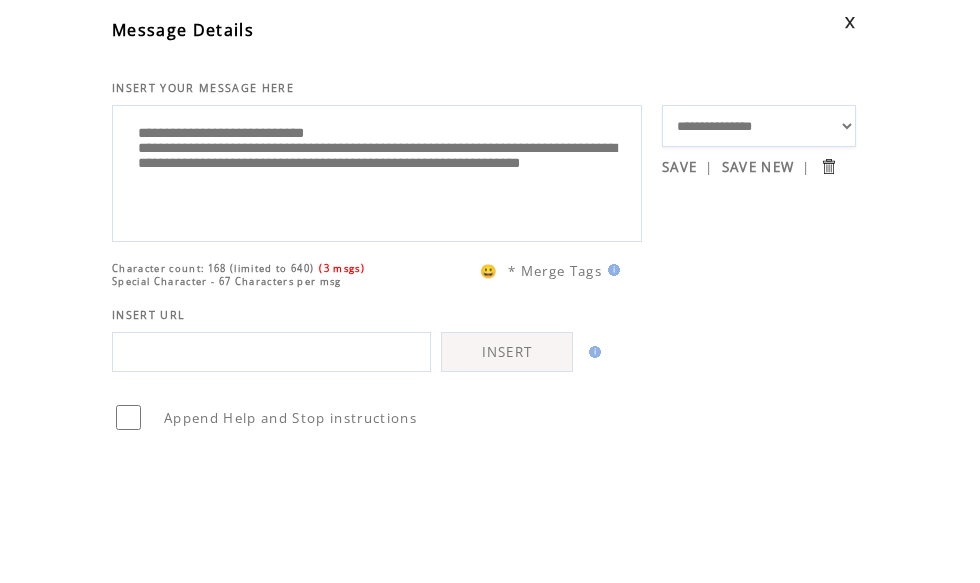 click on "**********" at bounding box center [377, 252] 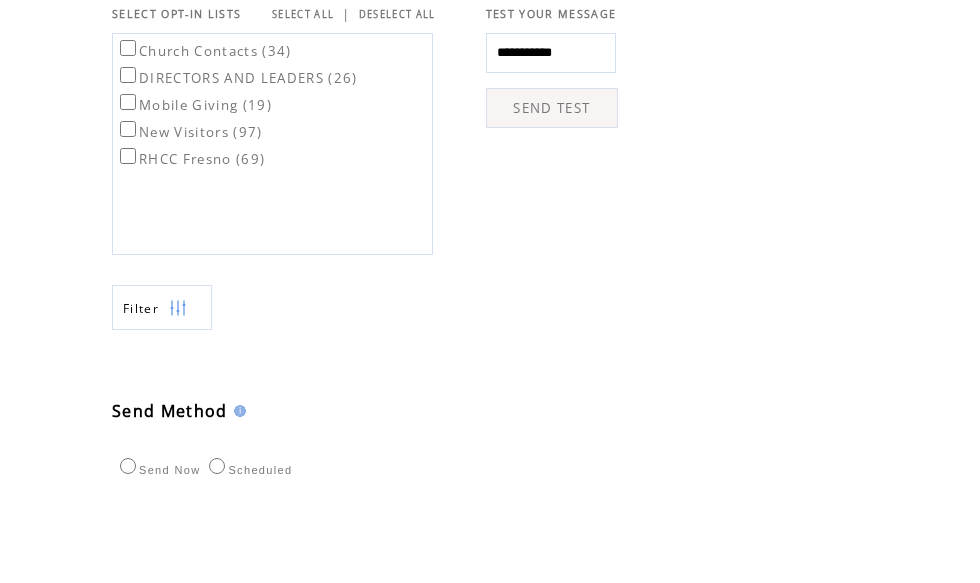 scroll, scrollTop: 609, scrollLeft: 0, axis: vertical 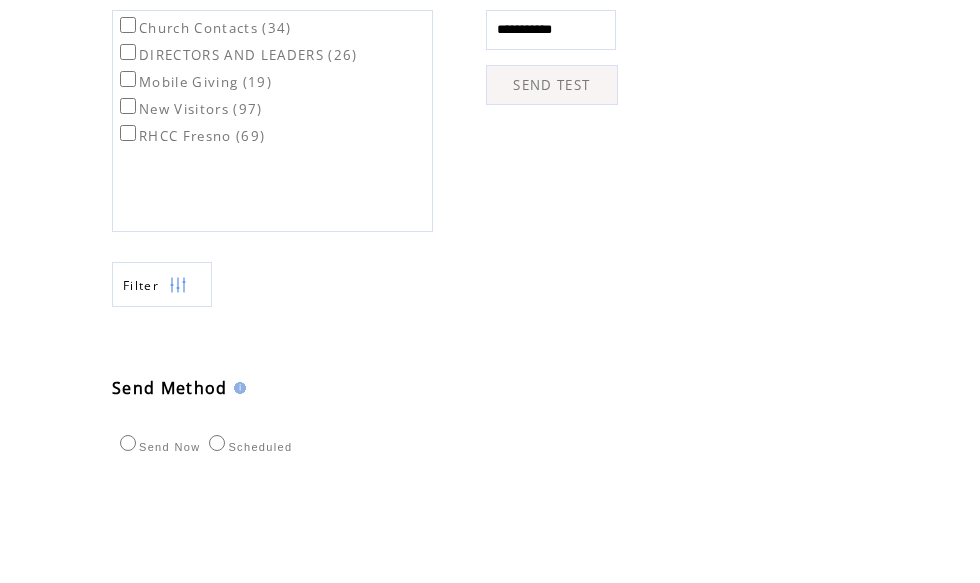 type on "**********" 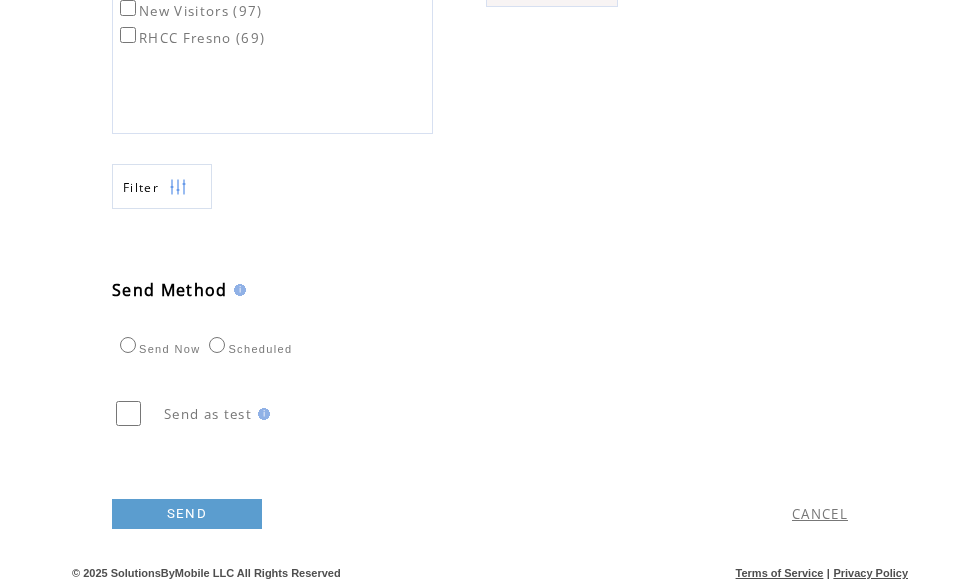 scroll, scrollTop: 812, scrollLeft: 0, axis: vertical 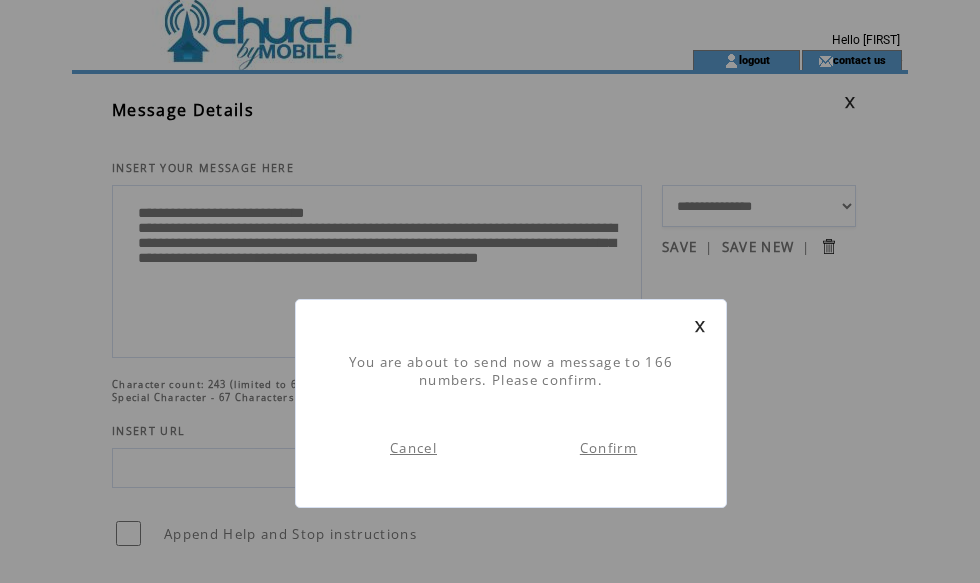 click on "Confirm" at bounding box center [608, 448] 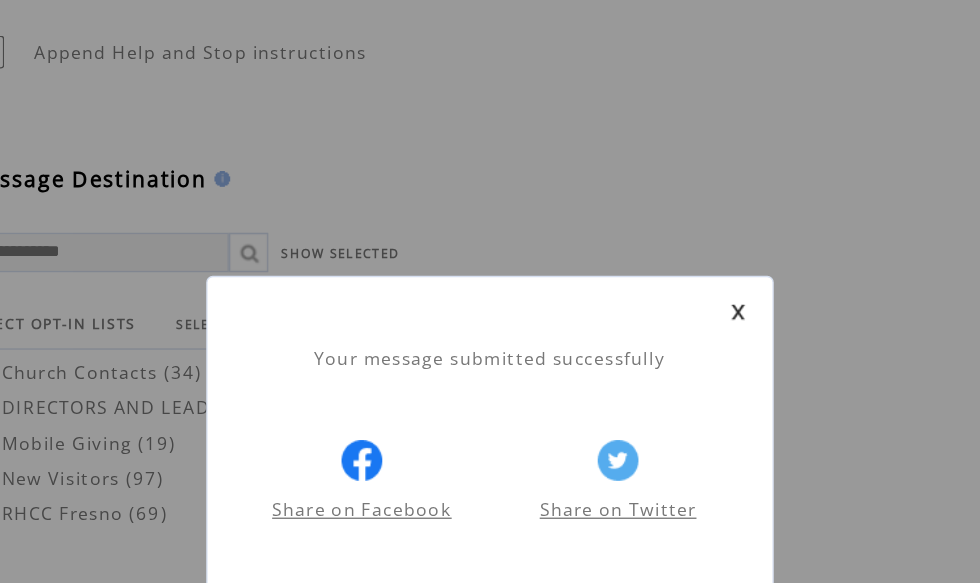 scroll, scrollTop: 405, scrollLeft: 0, axis: vertical 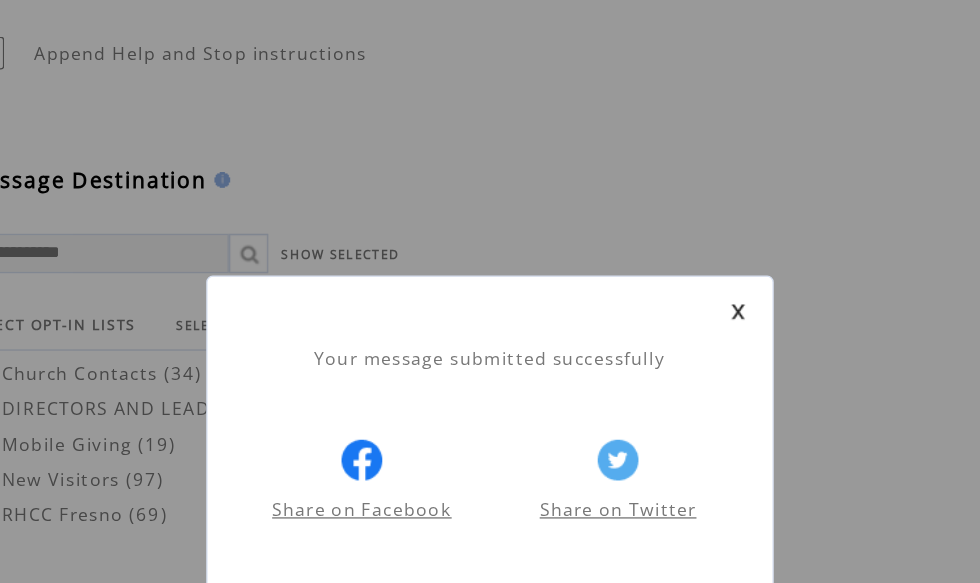 click at bounding box center [700, 326] 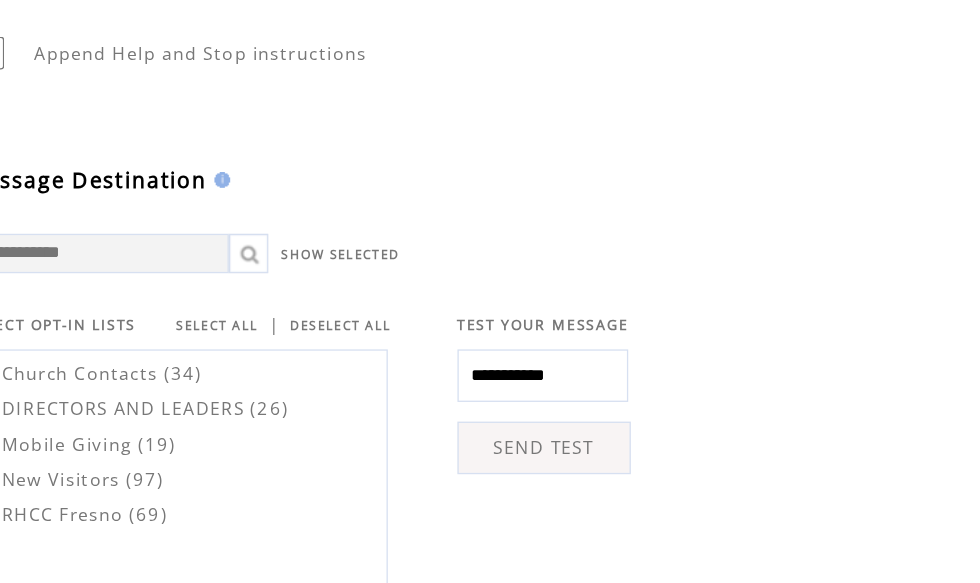 scroll, scrollTop: 406, scrollLeft: 0, axis: vertical 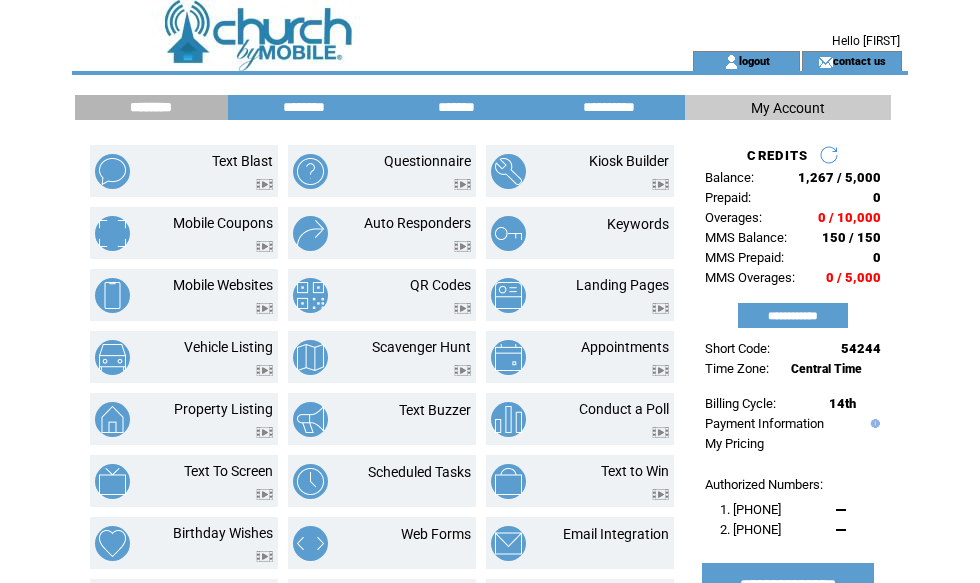 click at bounding box center [829, 155] 